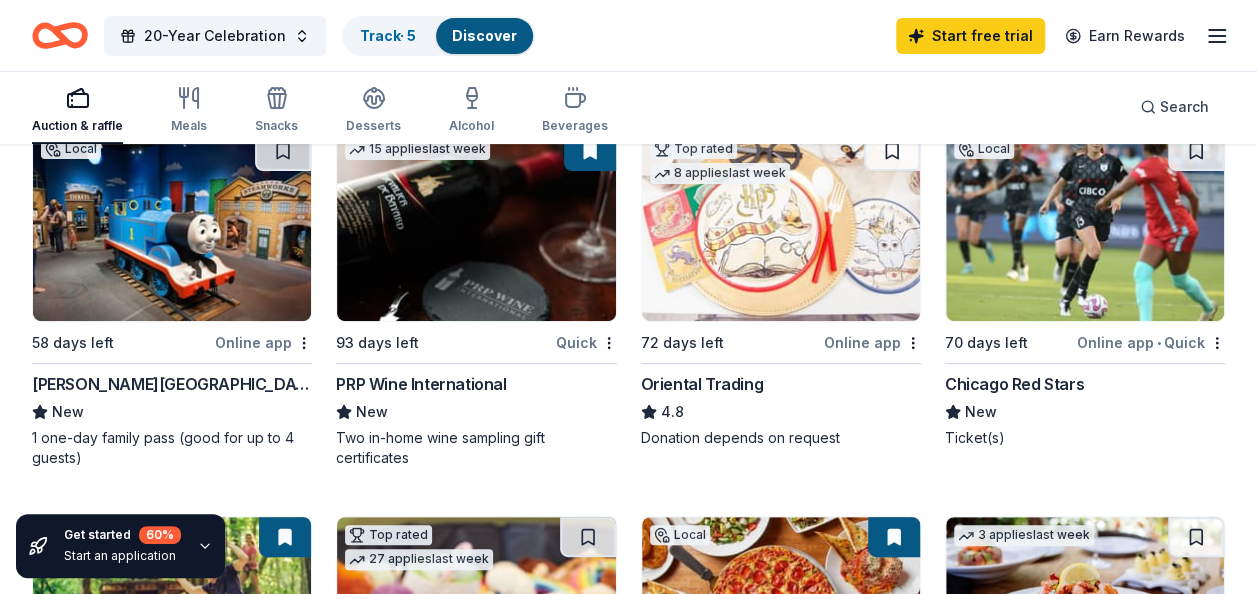 scroll, scrollTop: 240, scrollLeft: 0, axis: vertical 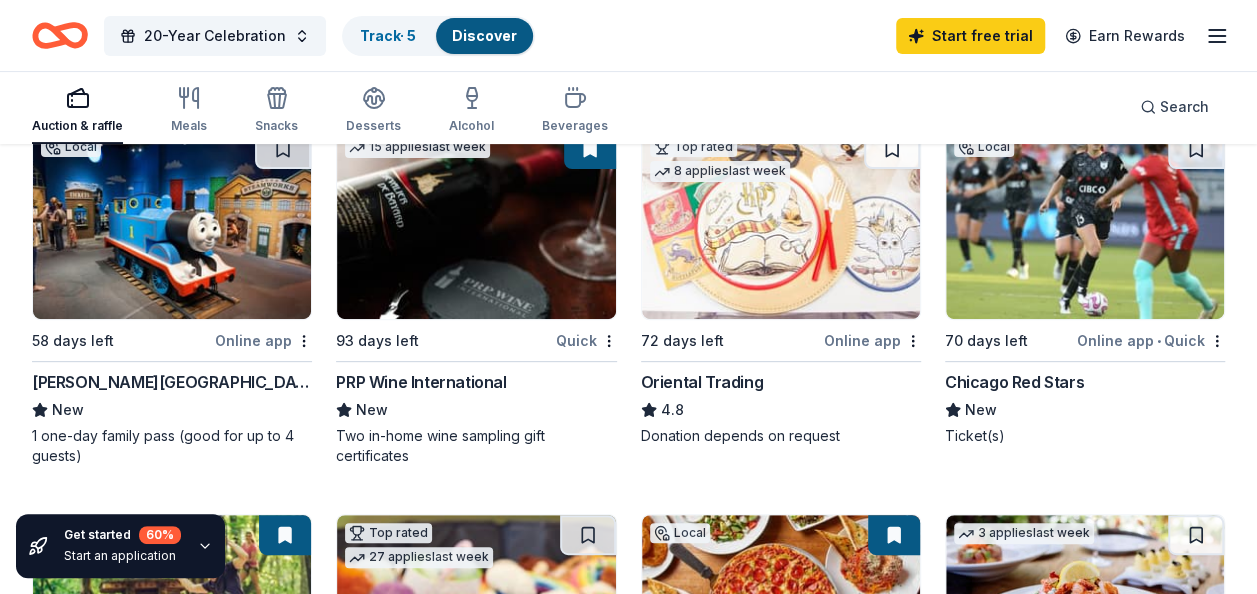 click on "Online app" at bounding box center (263, 340) 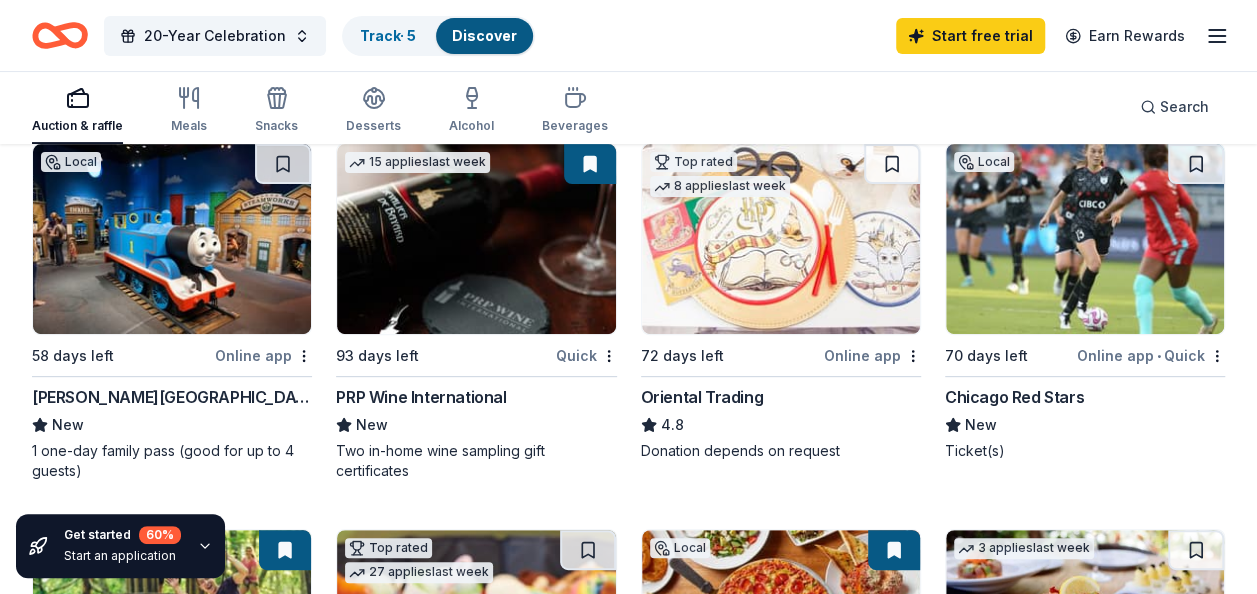 scroll, scrollTop: 217, scrollLeft: 0, axis: vertical 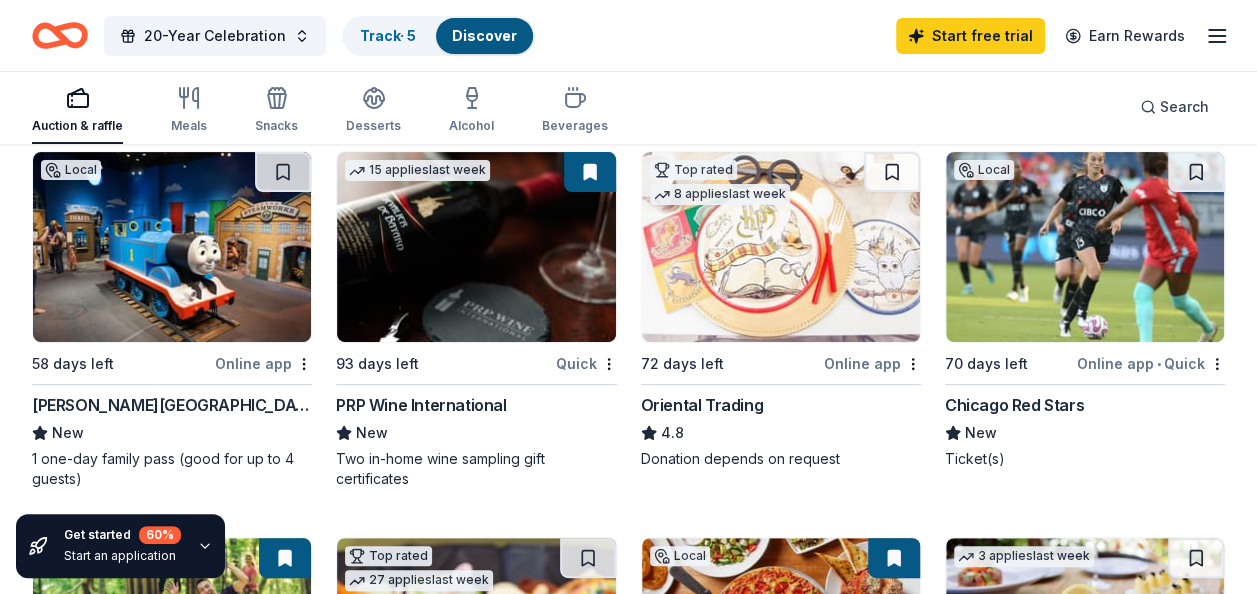 click on "70 days left" at bounding box center [1009, 363] 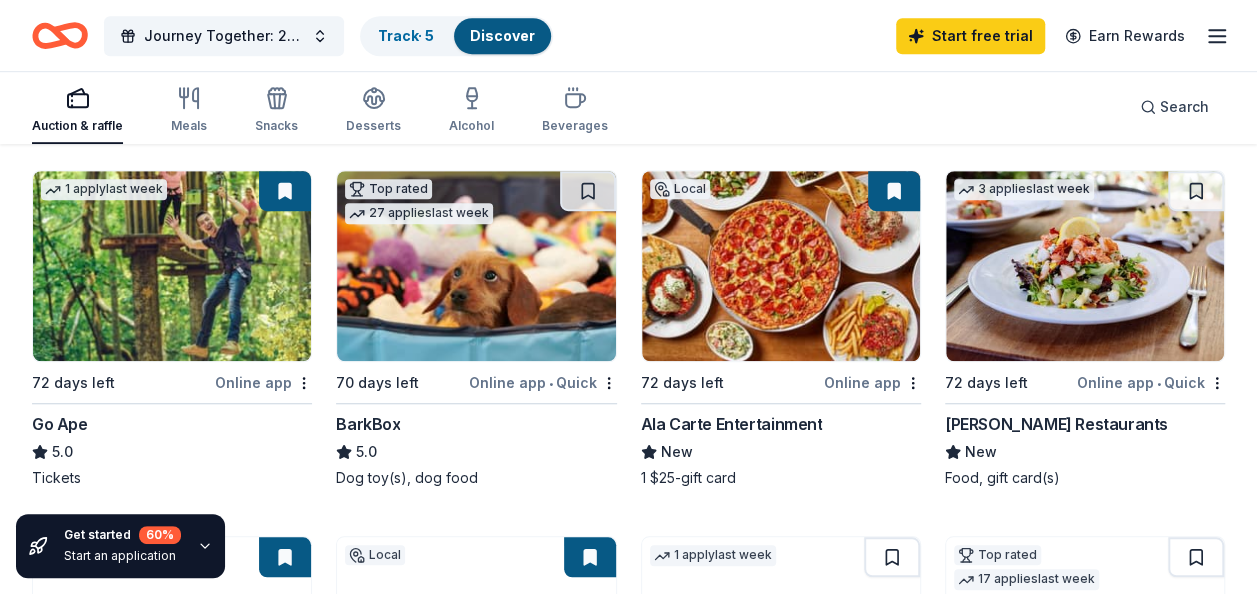 scroll, scrollTop: 610, scrollLeft: 0, axis: vertical 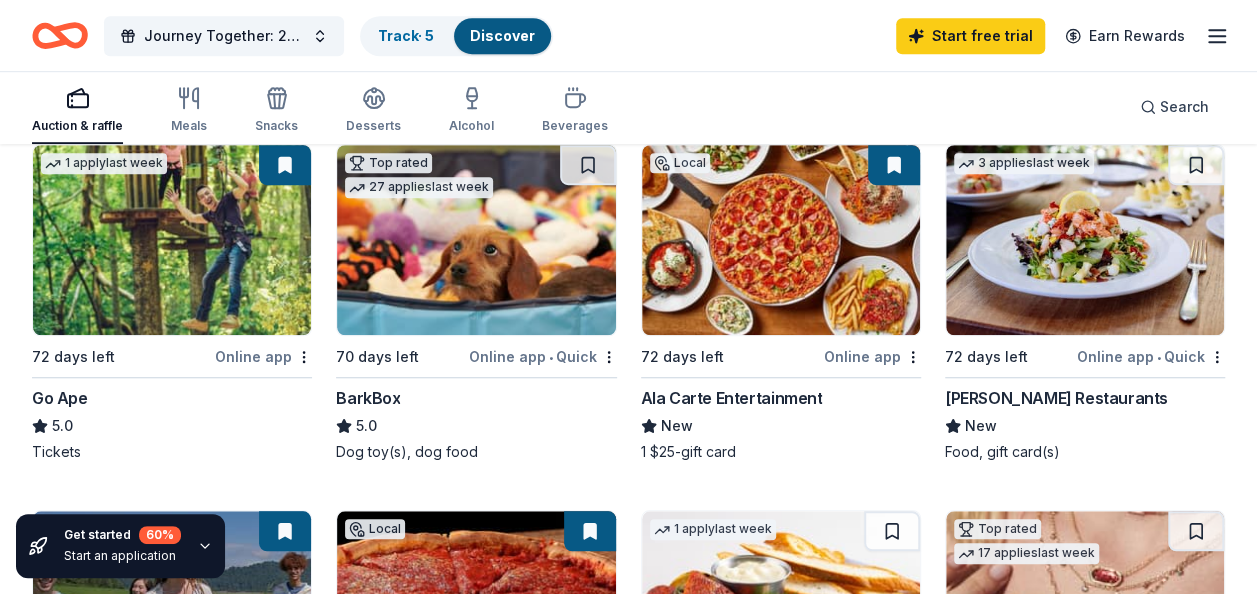 click on "340 results  in  Chicago, IL Application deadlines 12  this month 31  in August 278  in September 19  later on... Local 58 days left Online app Kohl Children's Museum New 1 one-day family pass (good for up to 4 guests) 15   applies  last week 93 days left Quick PRP Wine International New Two in-home wine sampling gift certificates Top rated 8   applies  last week 72 days left Online app Oriental Trading 4.8 Donation depends on request Local 70 days left Online app • Quick Chicago Red Stars New Ticket(s) 1   apply  last week 72 days left Online app Go Ape 5.0 Tickets Top rated 27   applies  last week 70 days left Online app • Quick BarkBox 5.0 Dog toy(s), dog food Local 72 days left Online app Ala Carte Entertainment New 1 $25-gift card 3   applies  last week 72 days left Online app • Quick Cameron Mitchell Restaurants New Food, gift card(s) 7   applies  last week 70 days left Online app • Quick American Eagle 5.0 Gift card(s) Local 70 days left Online app • Quick Chicago's Pizza New 1   apply New 17" at bounding box center [628, 1003] 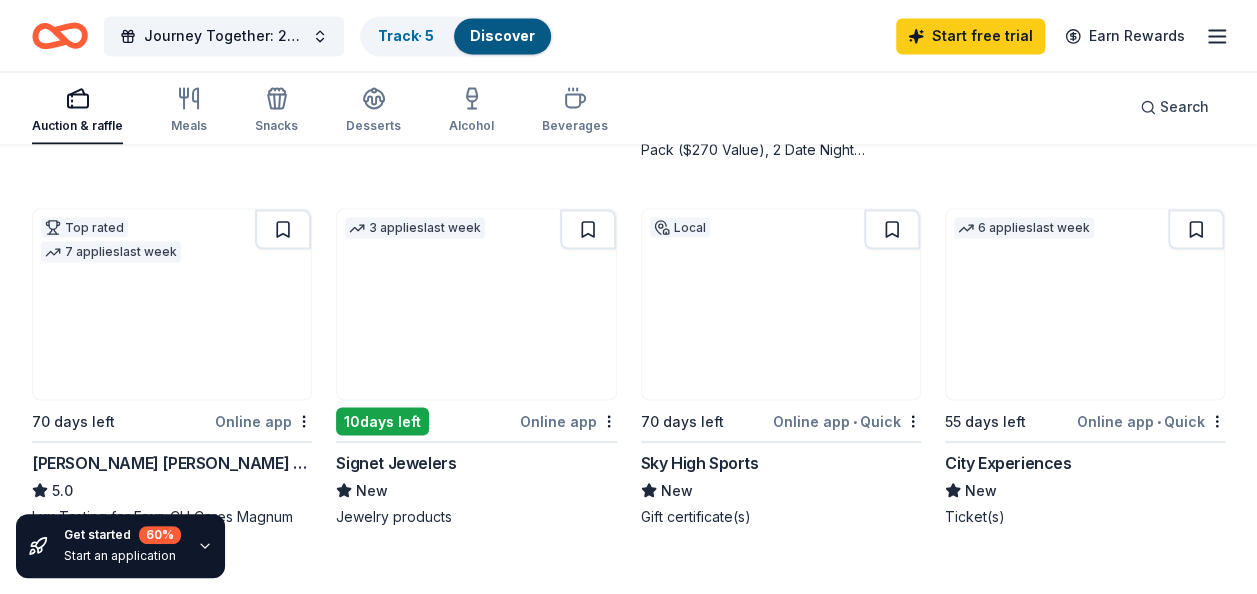 scroll, scrollTop: 1690, scrollLeft: 0, axis: vertical 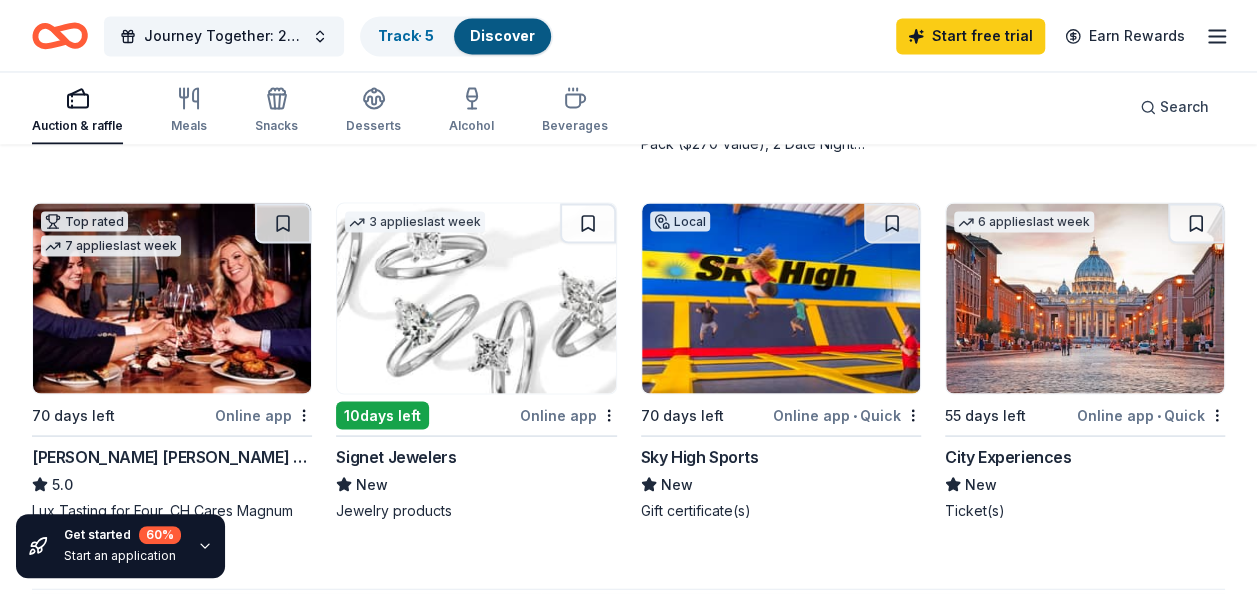 click at bounding box center (1085, 298) 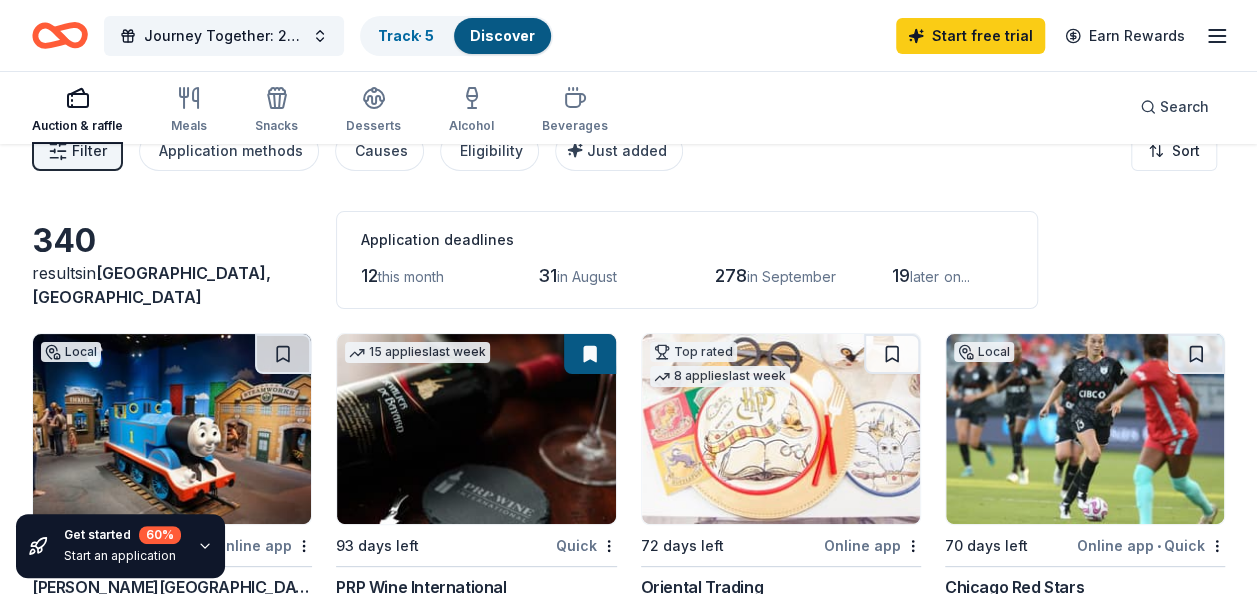 scroll, scrollTop: 0, scrollLeft: 0, axis: both 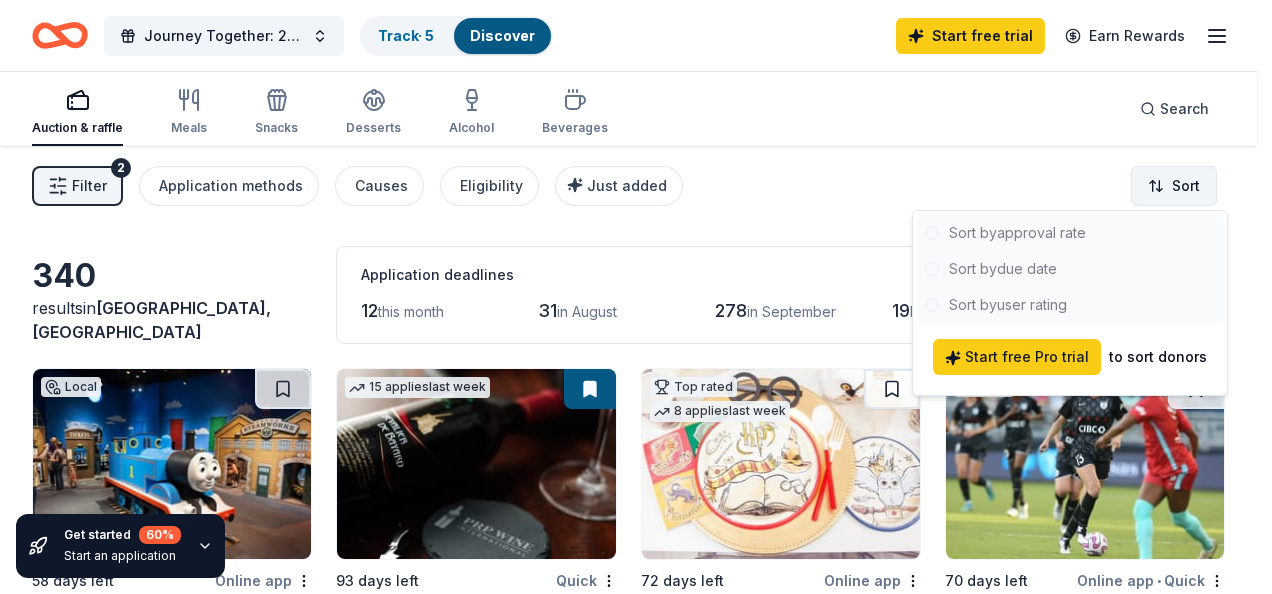 click on "Journey Together: 20 Years and Beyond Celebration Track  · 5 Discover Start free  trial Earn Rewards Auction & raffle Meals Snacks Desserts Alcohol Beverages Search Filter 2 Application methods Causes Eligibility Just added Sort Get started 60 % Start an application 340 results  in  Chicago, IL Application deadlines 12  this month 31  in August 278  in September 19  later on... Local 58 days left Online app Kohl Children's Museum New 1 one-day family pass (good for up to 4 guests) 15   applies  last week 93 days left Quick PRP Wine International New Two in-home wine sampling gift certificates Top rated 8   applies  last week 72 days left Online app Oriental Trading 4.8 Donation depends on request Local 70 days left Online app • Quick Chicago Red Stars New Ticket(s) 1   apply  last week 72 days left Online app Go Ape 5.0 Tickets Top rated 27   applies  last week 70 days left Online app • Quick BarkBox 5.0 Dog toy(s), dog food Local 72 days left Online app Ala Carte Entertainment New 1 $25-gift card 3   7" at bounding box center [636, 297] 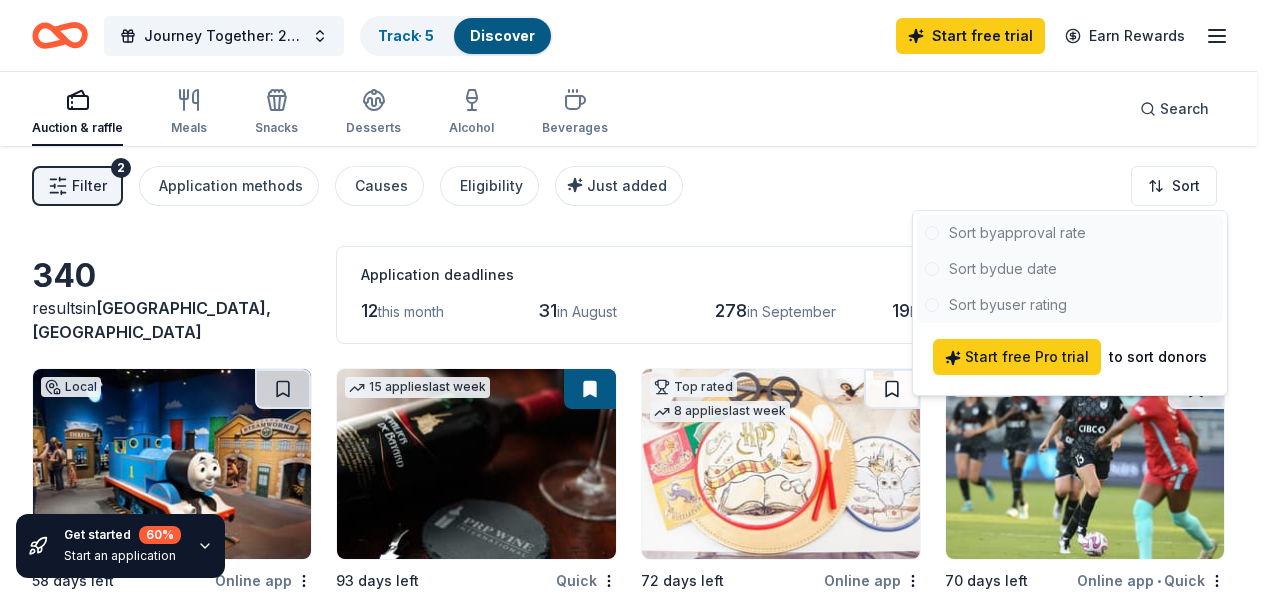 click on "Journey Together: 20 Years and Beyond Celebration Track  · 5 Discover Start free  trial Earn Rewards Auction & raffle Meals Snacks Desserts Alcohol Beverages Search Filter 2 Application methods Causes Eligibility Just added Sort Get started 60 % Start an application 340 results  in  Chicago, IL Application deadlines 12  this month 31  in August 278  in September 19  later on... Local 58 days left Online app Kohl Children's Museum New 1 one-day family pass (good for up to 4 guests) 15   applies  last week 93 days left Quick PRP Wine International New Two in-home wine sampling gift certificates Top rated 8   applies  last week 72 days left Online app Oriental Trading 4.8 Donation depends on request Local 70 days left Online app • Quick Chicago Red Stars New Ticket(s) 1   apply  last week 72 days left Online app Go Ape 5.0 Tickets Top rated 27   applies  last week 70 days left Online app • Quick BarkBox 5.0 Dog toy(s), dog food Local 72 days left Online app Ala Carte Entertainment New 1 $25-gift card 3   7" at bounding box center [636, 297] 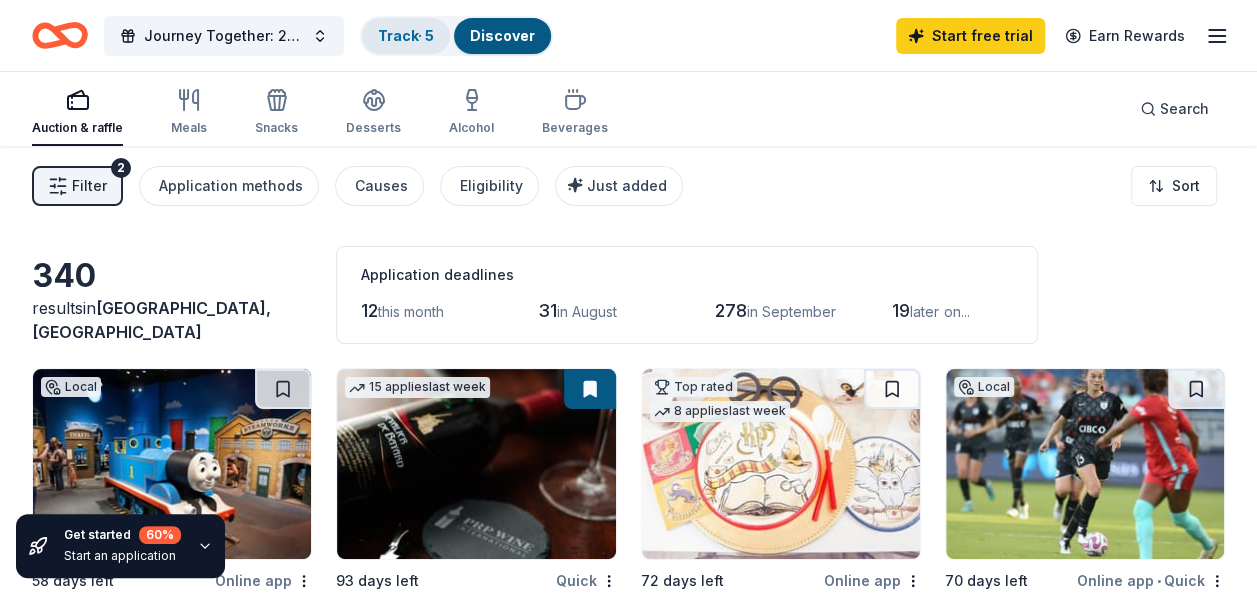 click on "Track  · 5" at bounding box center [406, 35] 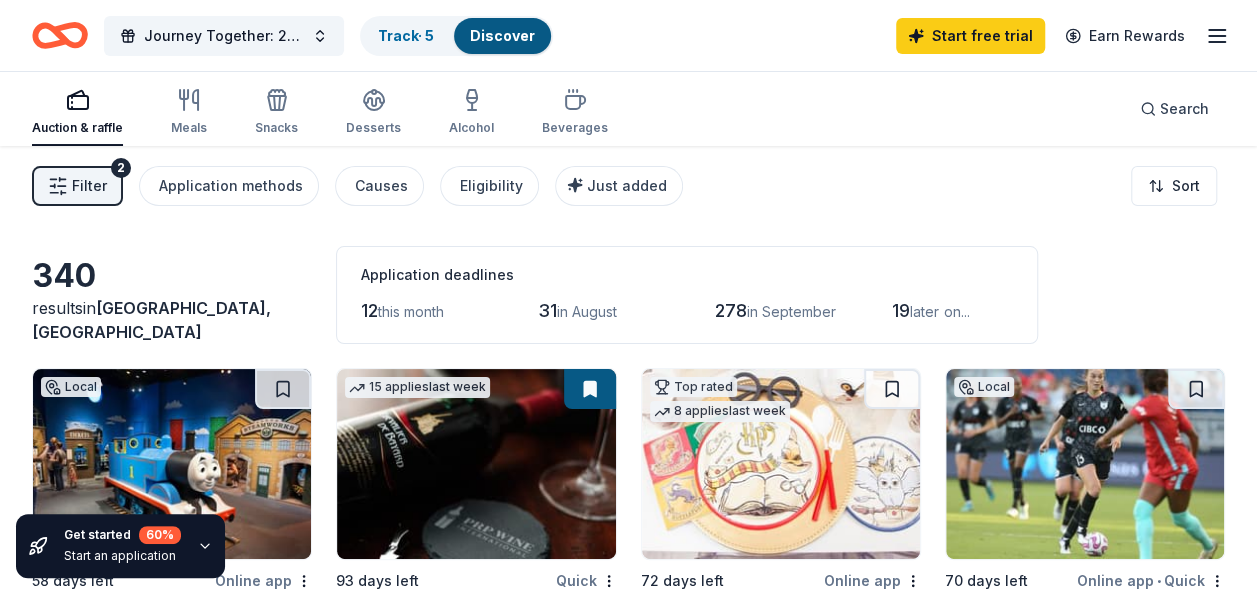 scroll, scrollTop: 0, scrollLeft: 0, axis: both 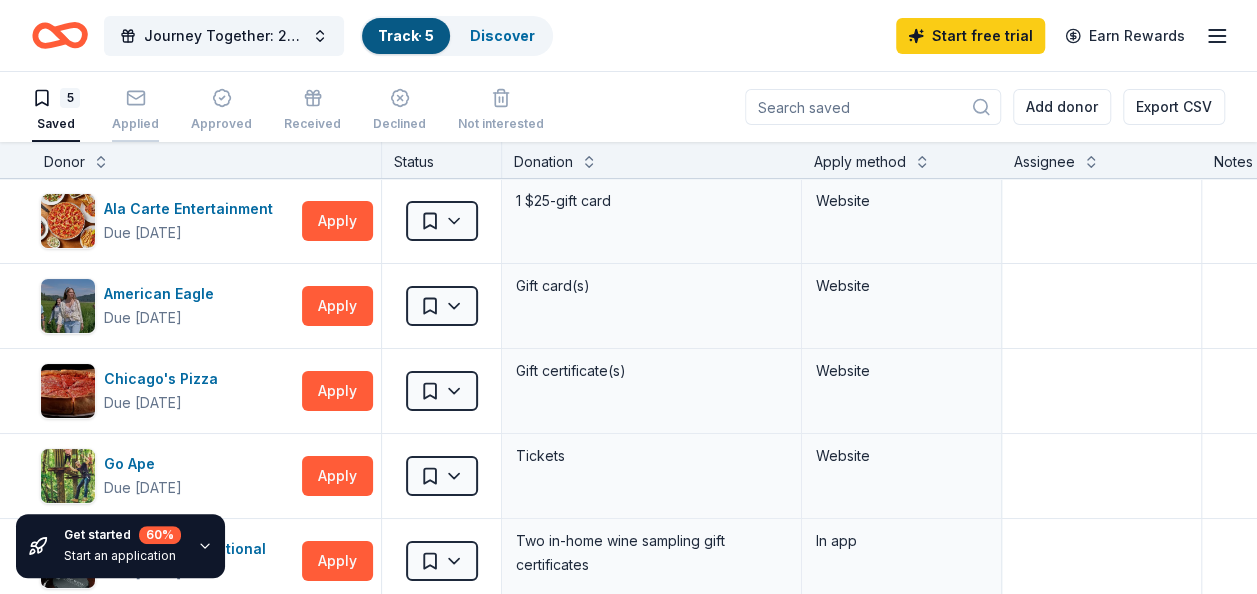 click on "Applied" at bounding box center [135, 111] 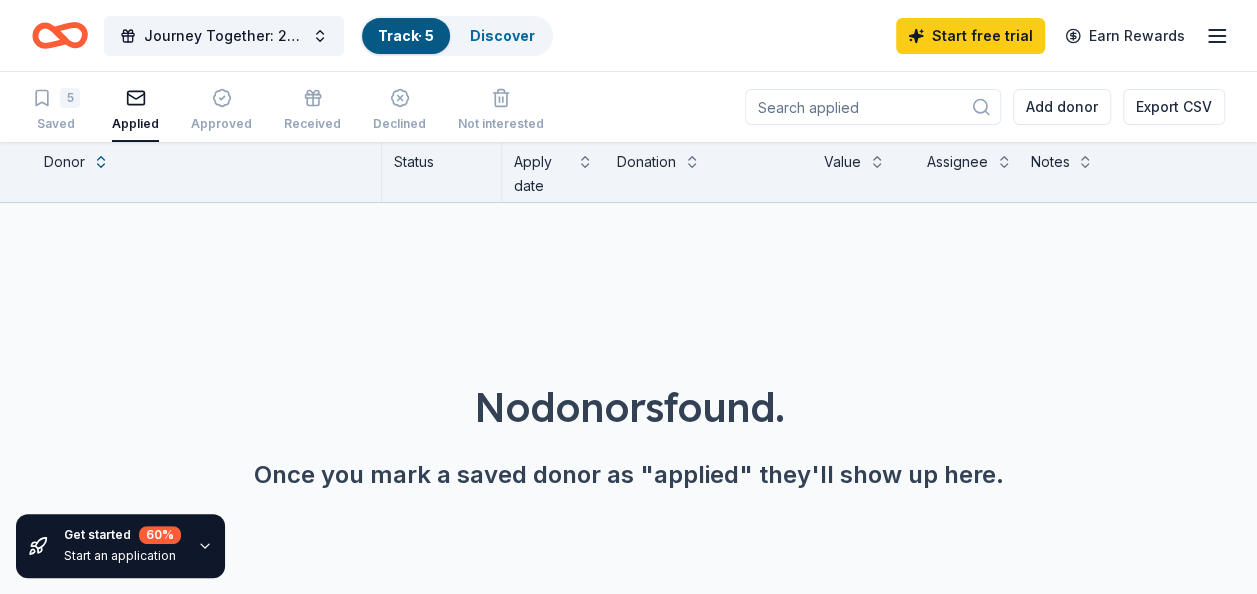 scroll, scrollTop: 0, scrollLeft: 0, axis: both 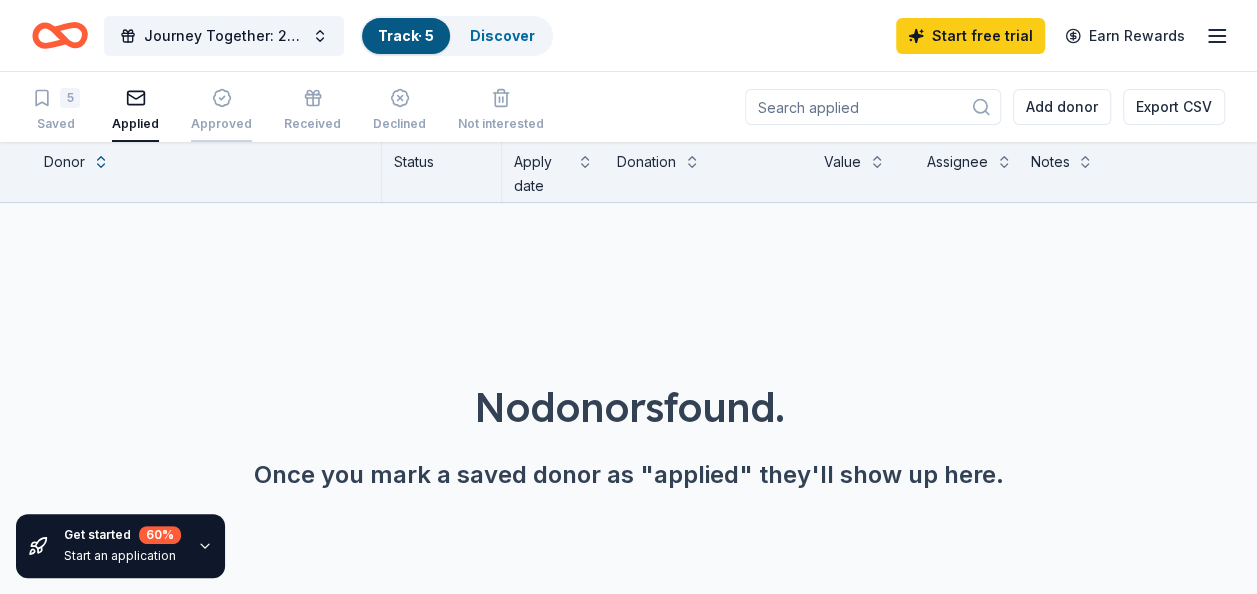 click on "Approved" at bounding box center (221, 111) 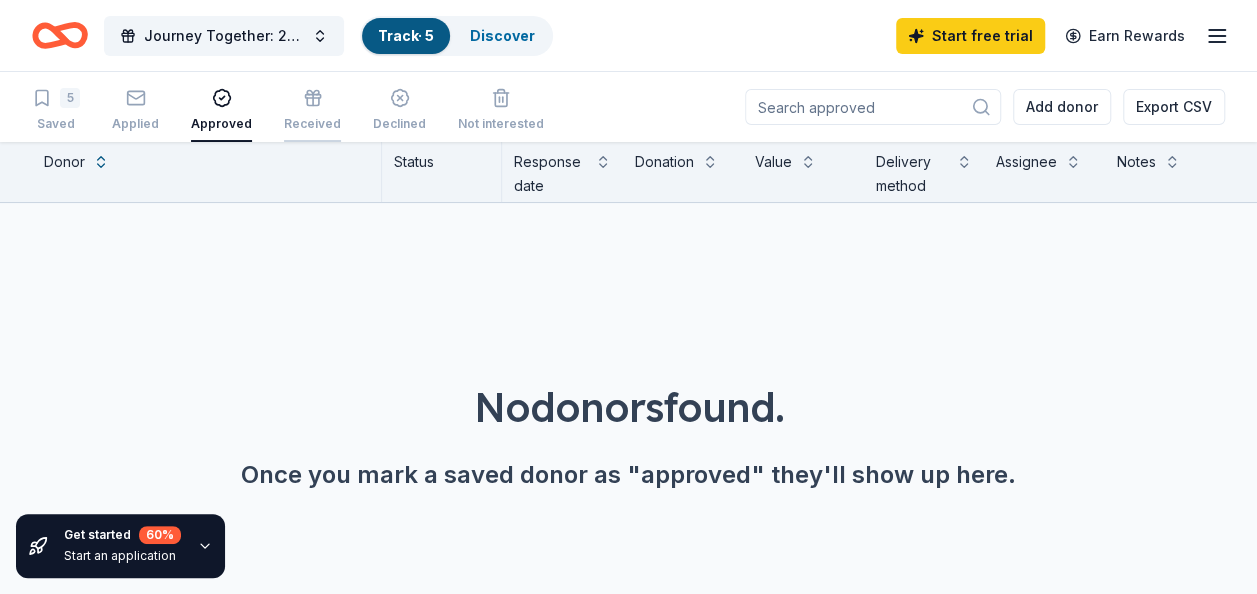 click on "Received" at bounding box center (312, 110) 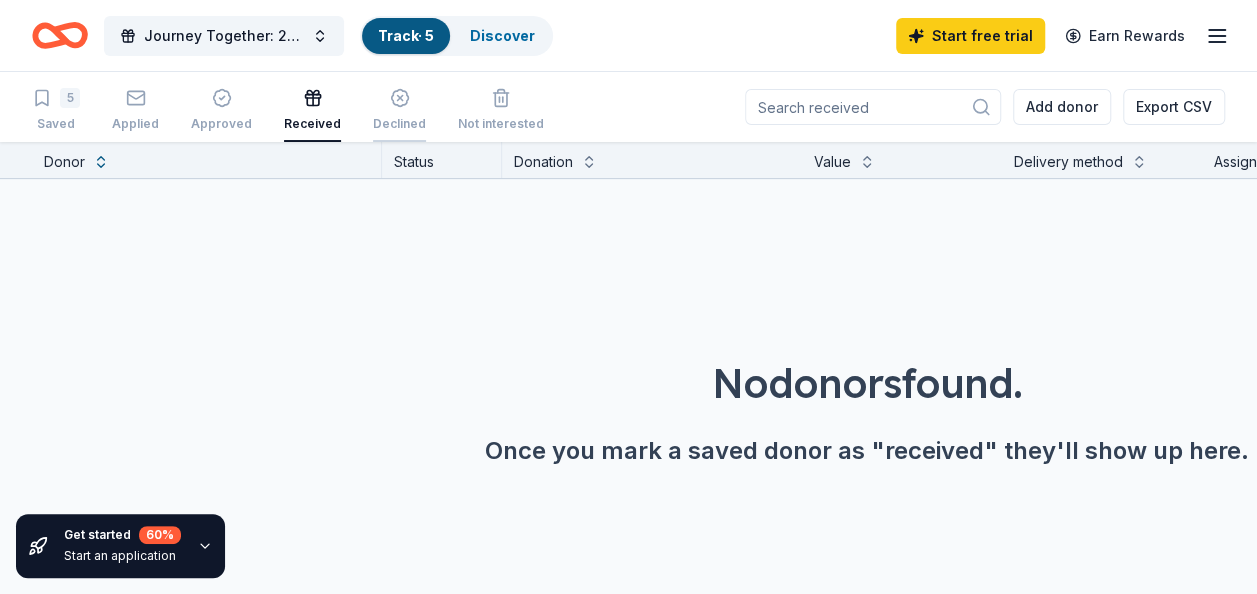 click at bounding box center [399, 98] 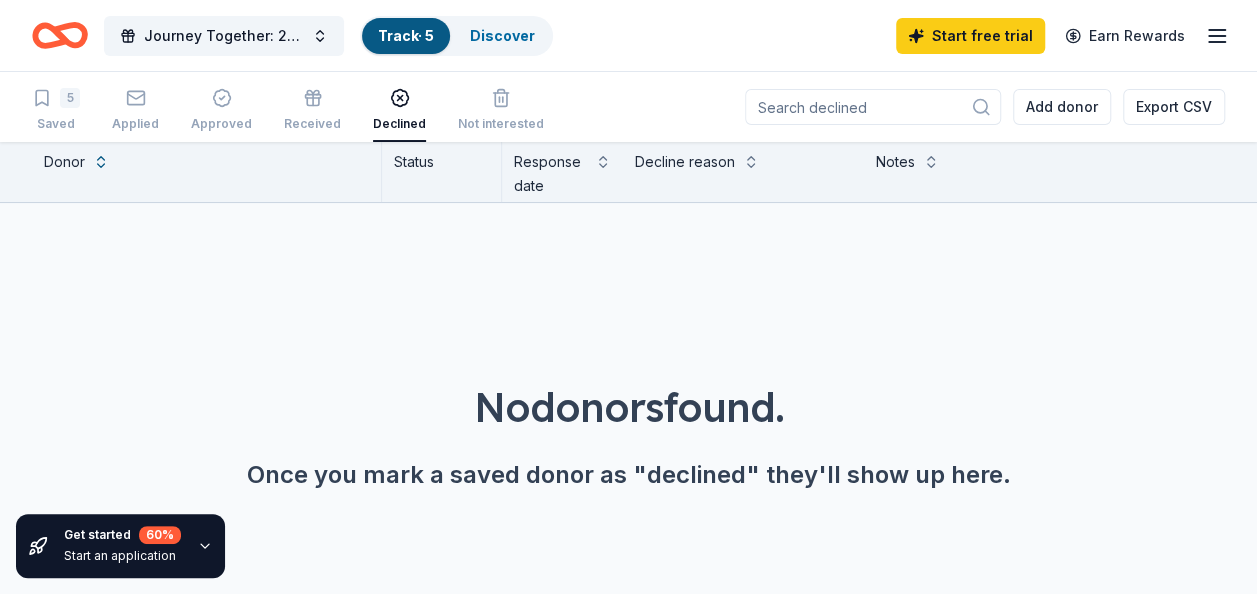 click on "Track  · 5 Discover" at bounding box center (456, 36) 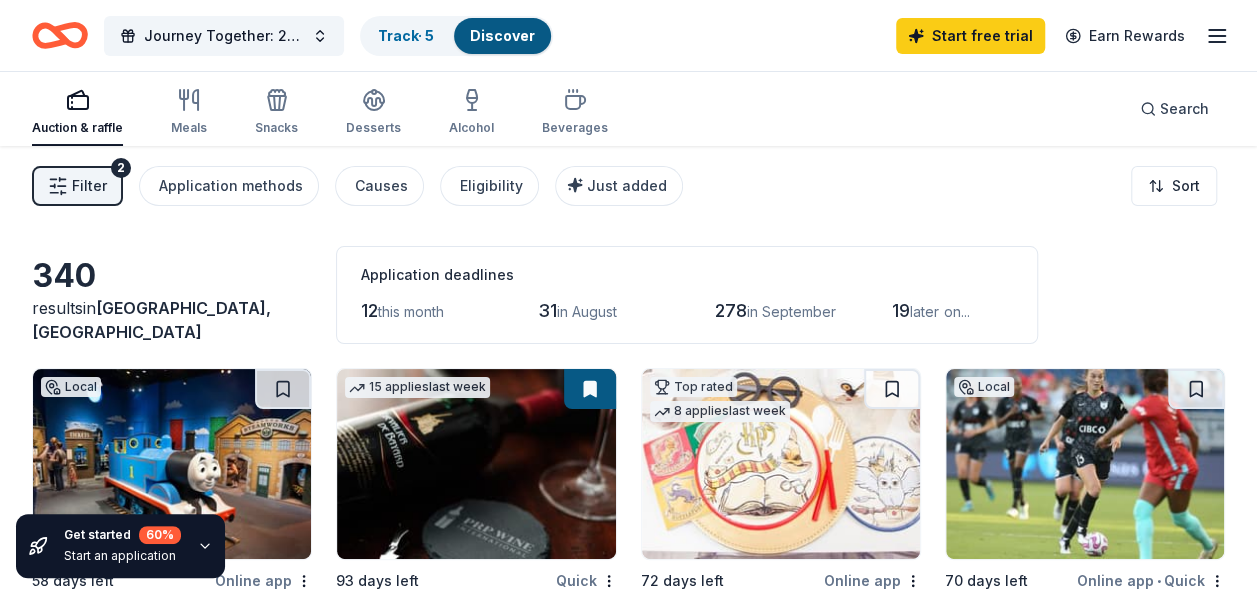 click on "Application deadlines 12  this month 31  in August 278  in September 19  later on..." at bounding box center (687, 295) 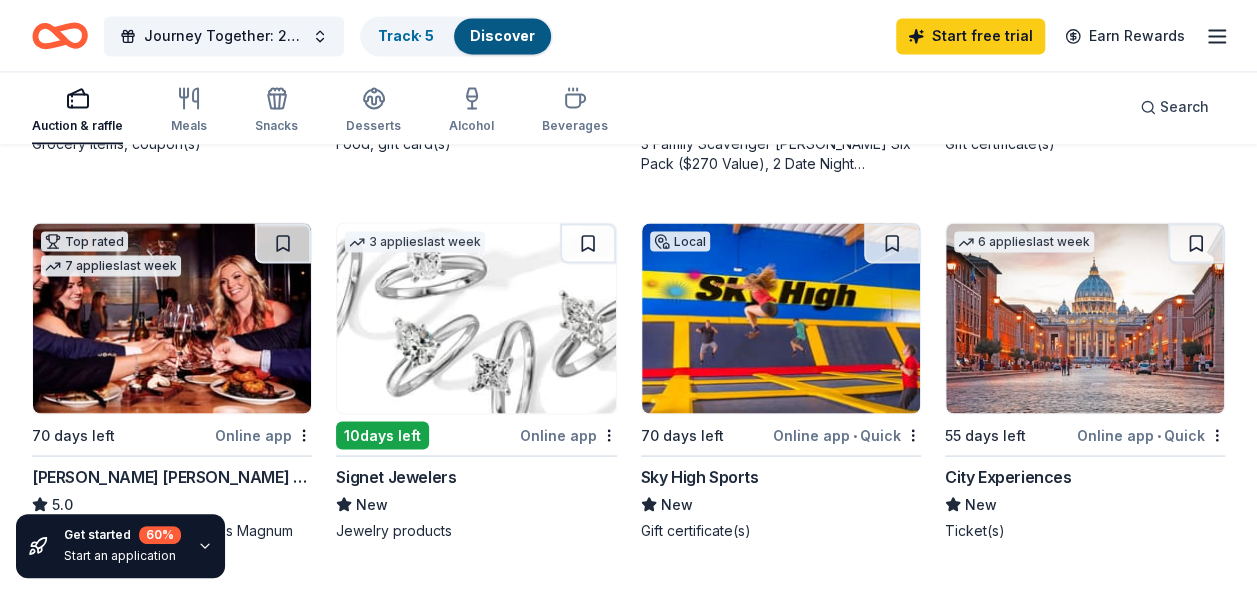 scroll, scrollTop: 1680, scrollLeft: 0, axis: vertical 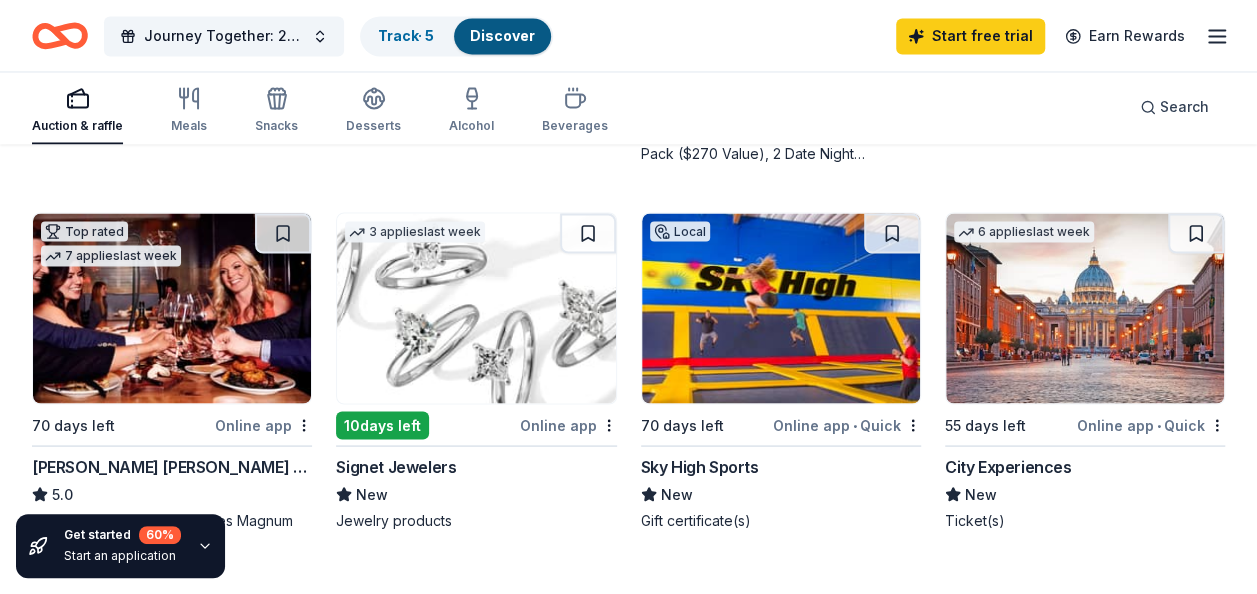 click on "Signet Jewelers" at bounding box center (396, 466) 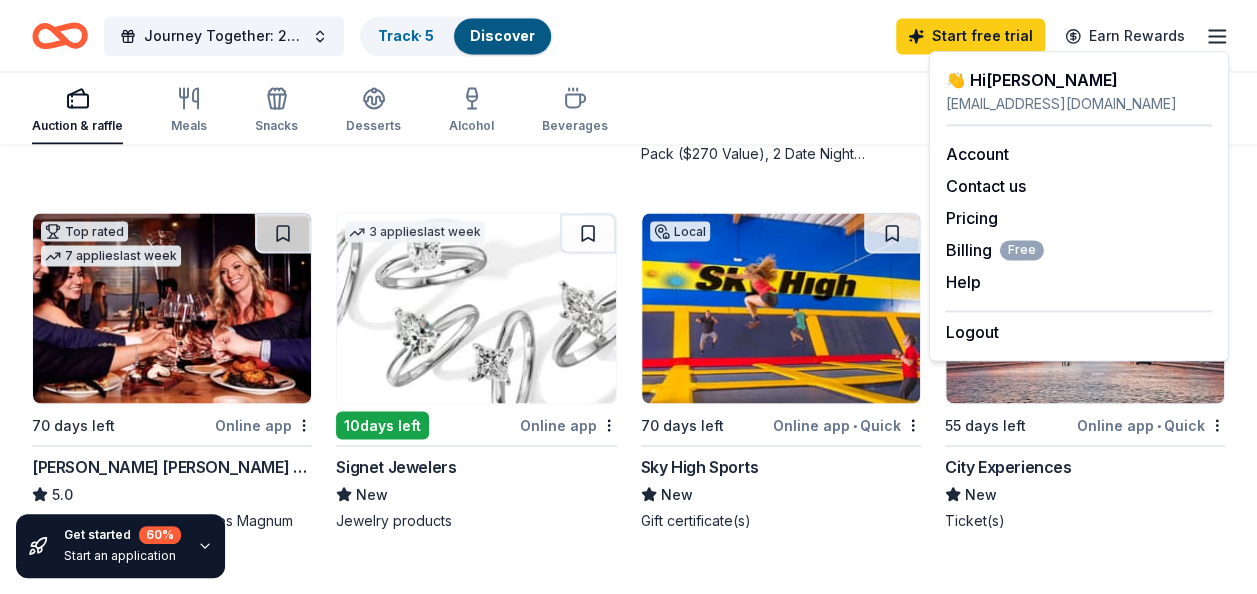 click 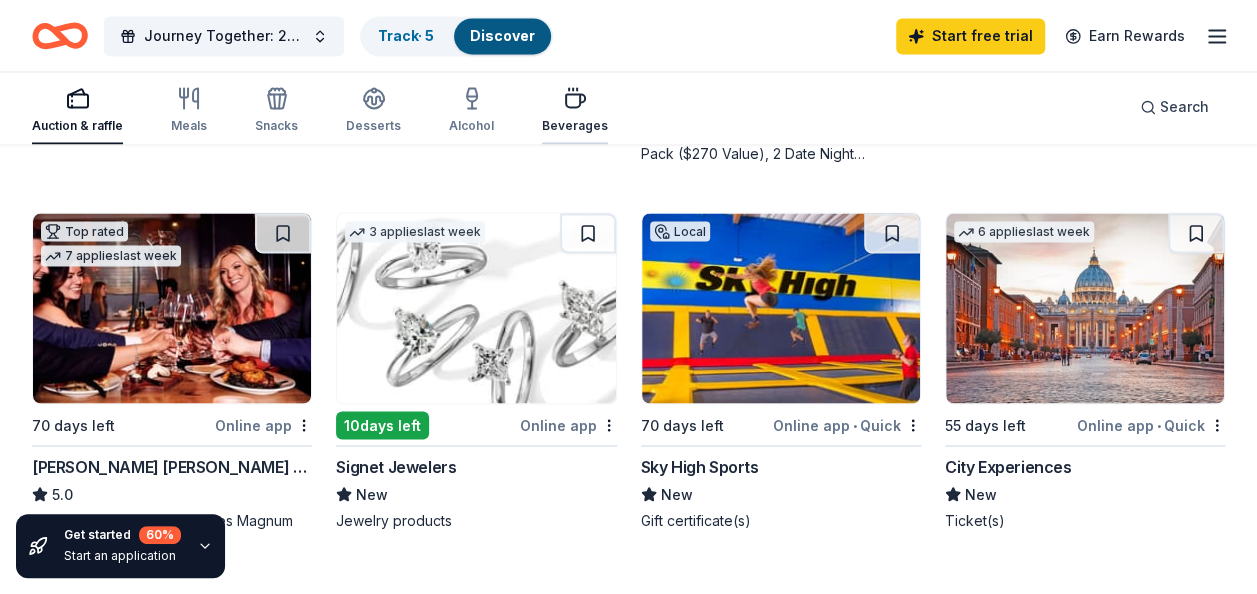 click at bounding box center [575, 98] 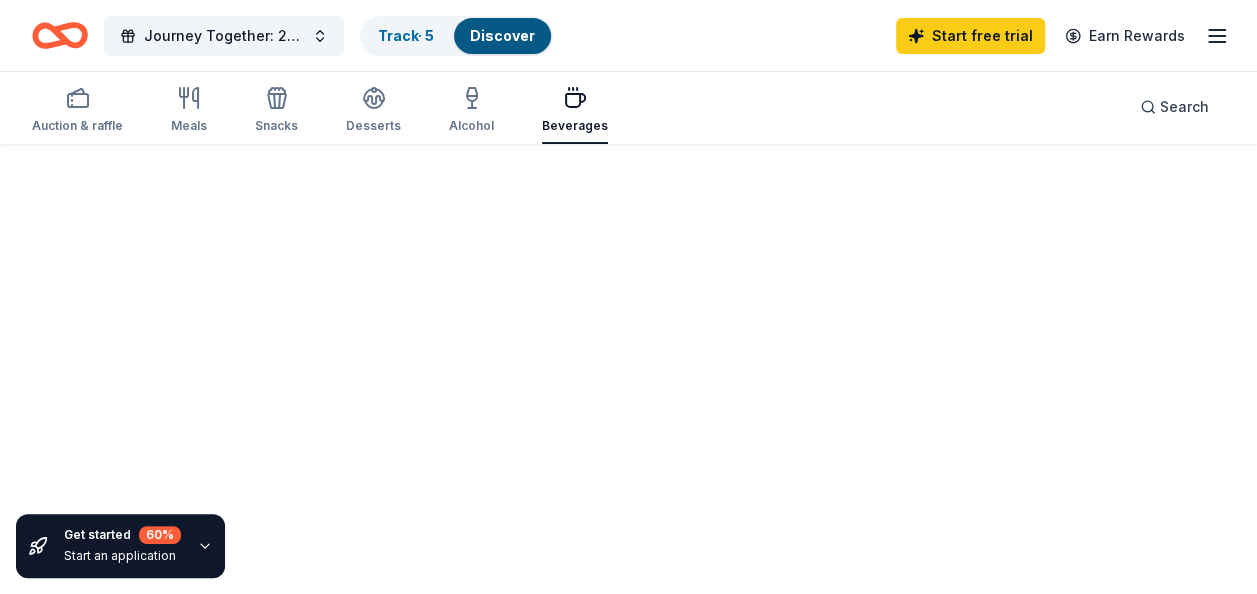 scroll, scrollTop: 0, scrollLeft: 0, axis: both 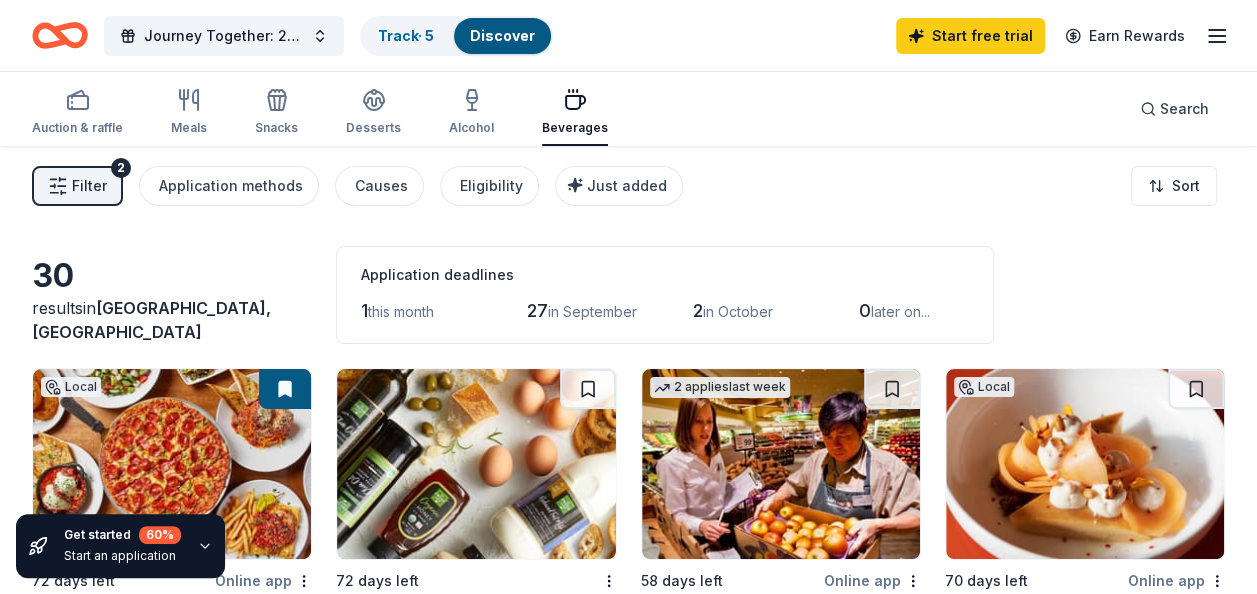 type 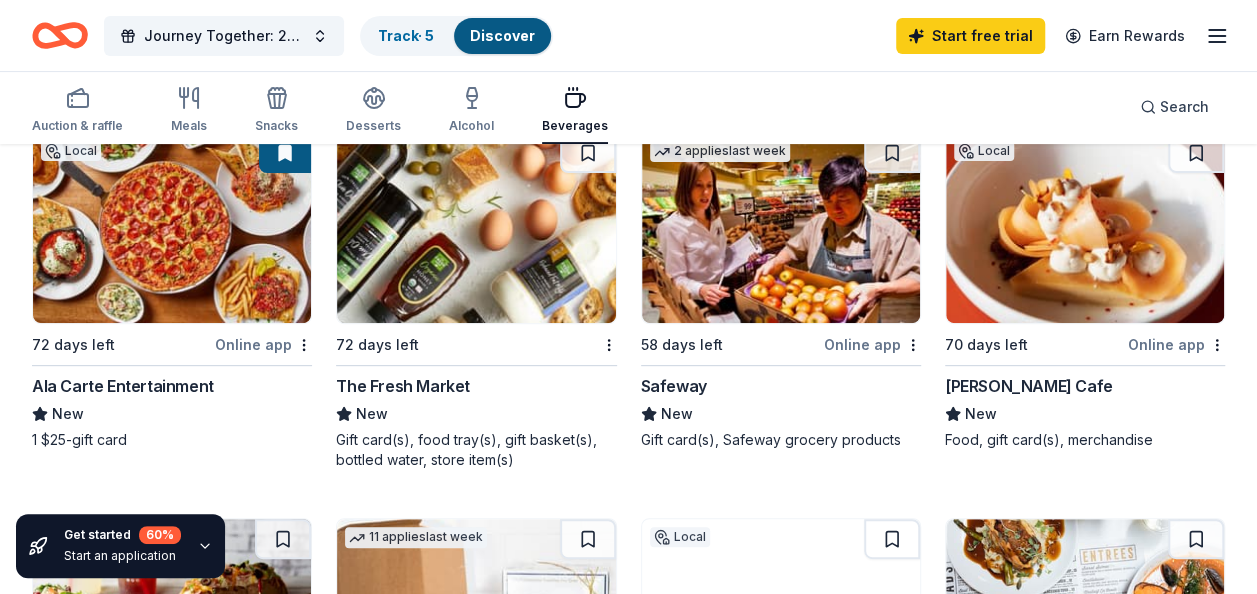 scroll, scrollTop: 240, scrollLeft: 0, axis: vertical 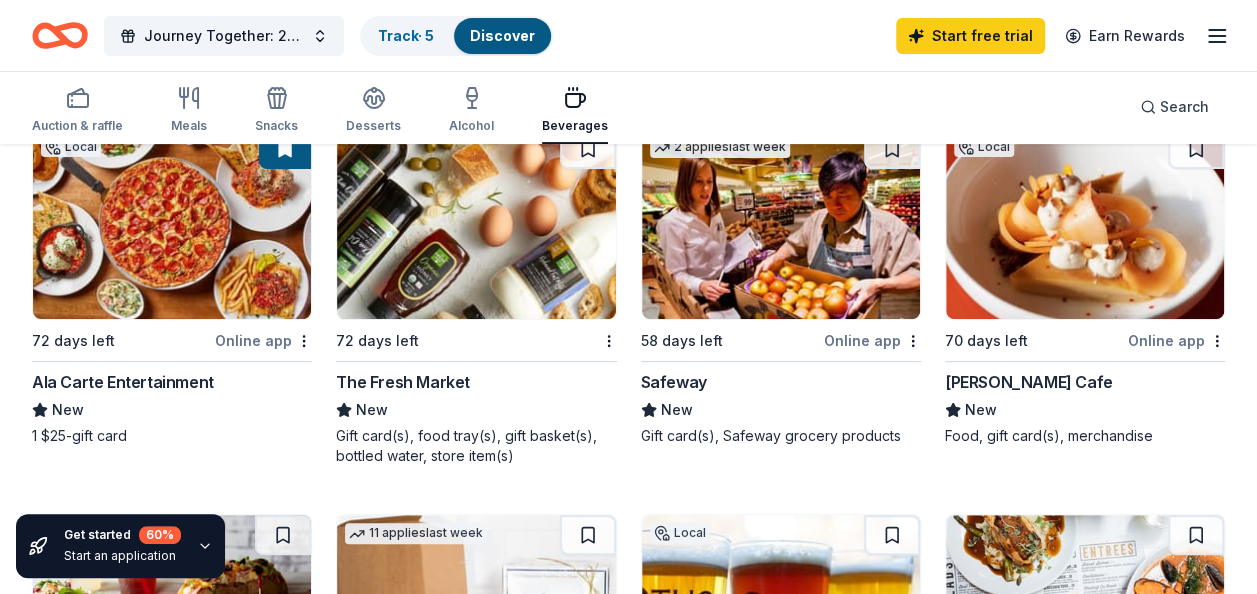 click on "70 days left" at bounding box center (986, 341) 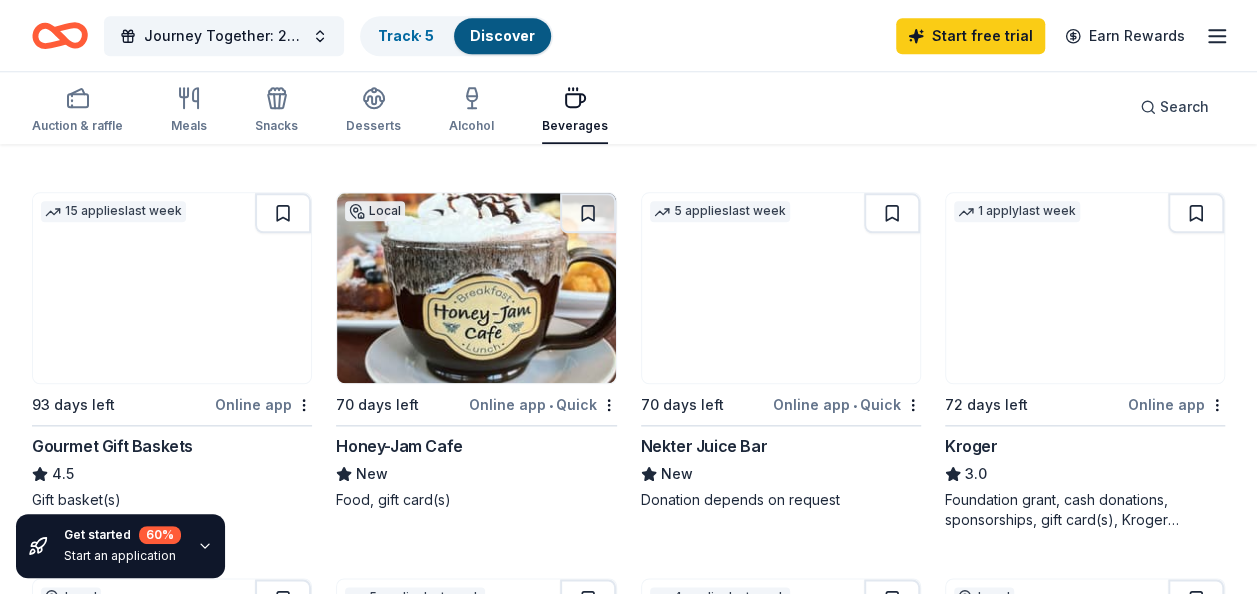 scroll, scrollTop: 941, scrollLeft: 0, axis: vertical 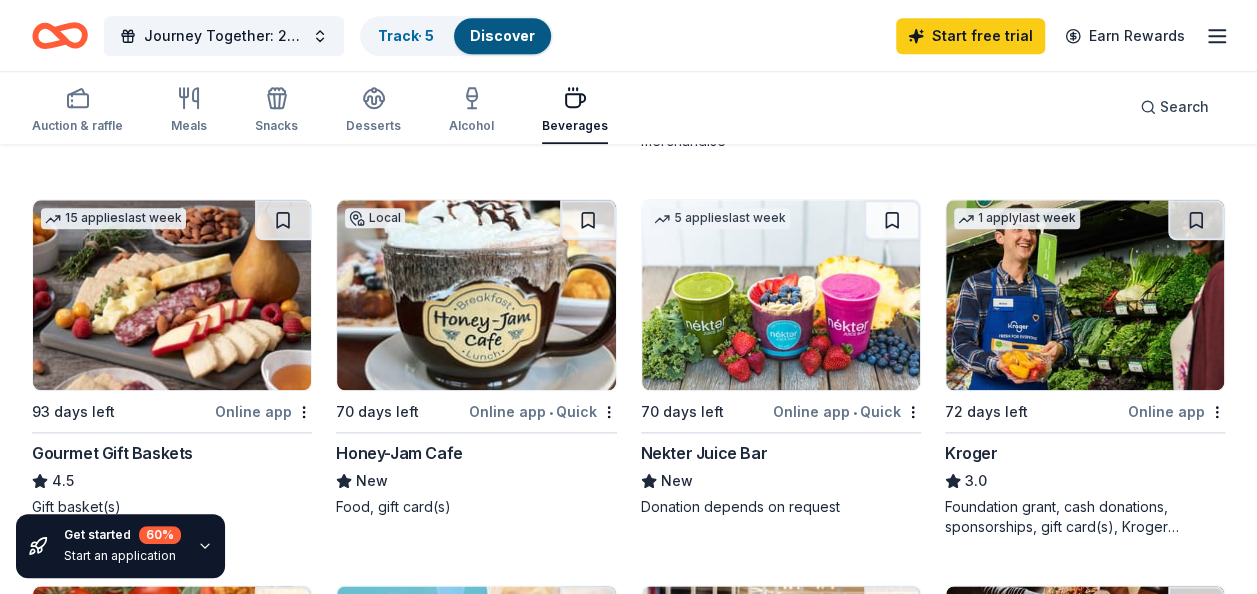 click on "Honey-Jam Cafe" at bounding box center [399, 453] 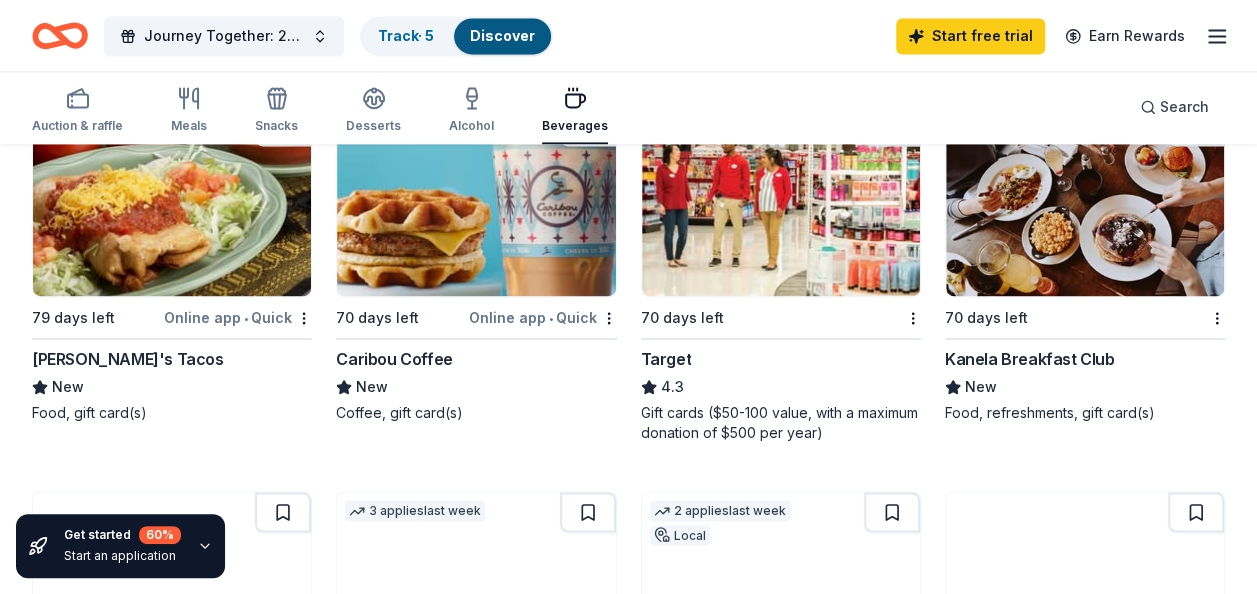 scroll, scrollTop: 1541, scrollLeft: 0, axis: vertical 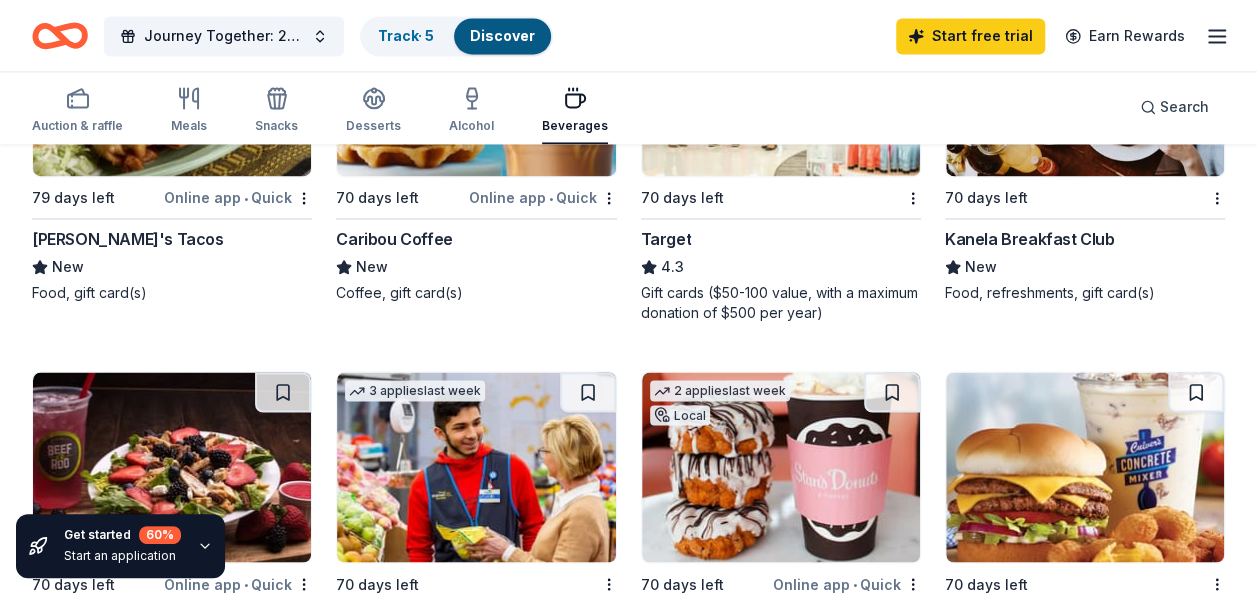click on "30 results  in  Chicago, IL Application deadlines 1  this month 27  in September 2  in October 0  later on... Local 72 days left Online app Ala Carte Entertainment New 1 $25-gift card 72 days left The Fresh Market New Gift card(s), food tray(s), gift basket(s), bottled water, store item(s) 2   applies  last week 58 days left Online app Safeway New Gift card(s), Safeway grocery products Local 70 days left Online app Lula Cafe New Food, gift card(s), merchandise 6   applies  last week 70 days left Online app • Quick McAlister's Deli New Food, gift card(s) 11   applies  last week 70 days left Online app Termini Brothers Bakery New Gift cards, product donations Local 55 days left Online app • Quick Two Brothers Brewing Company New Beer, spirits, coffee, gift cards, merchandise 58 days left Online app Heart of America Group New Donation depends on request 15   applies  last week 93 days left Online app Gourmet Gift Baskets 4.5 Gift basket(s) Local 70 days left Online app • Quick Honey-Jam Cafe New 5   • 1" at bounding box center (628, 82) 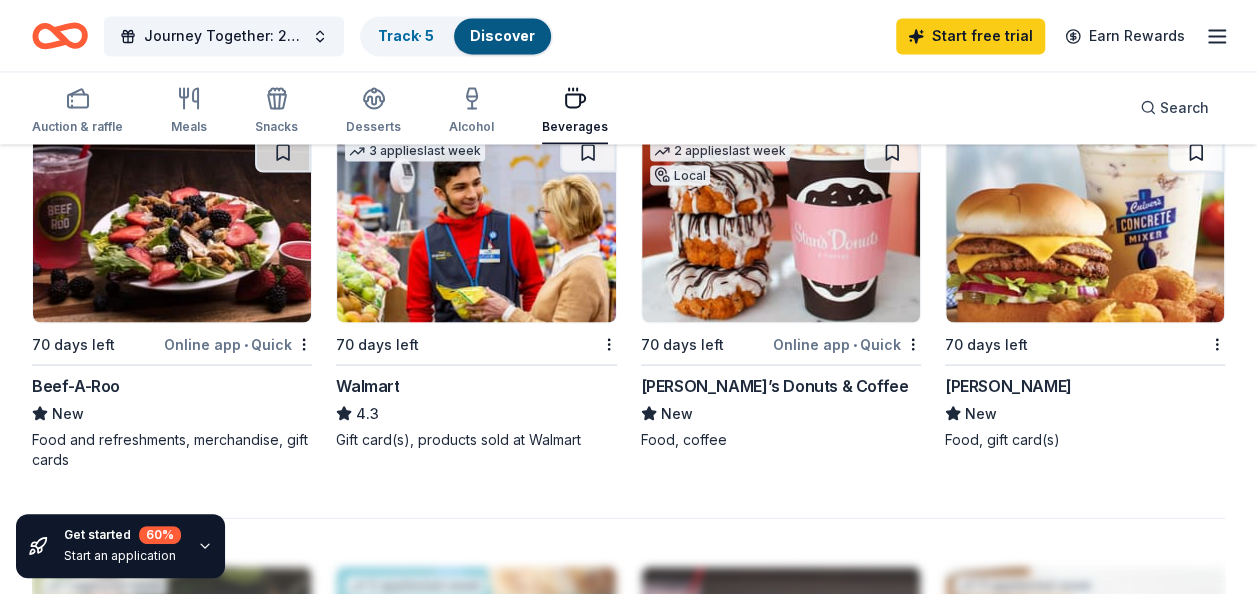 scroll, scrollTop: 1741, scrollLeft: 0, axis: vertical 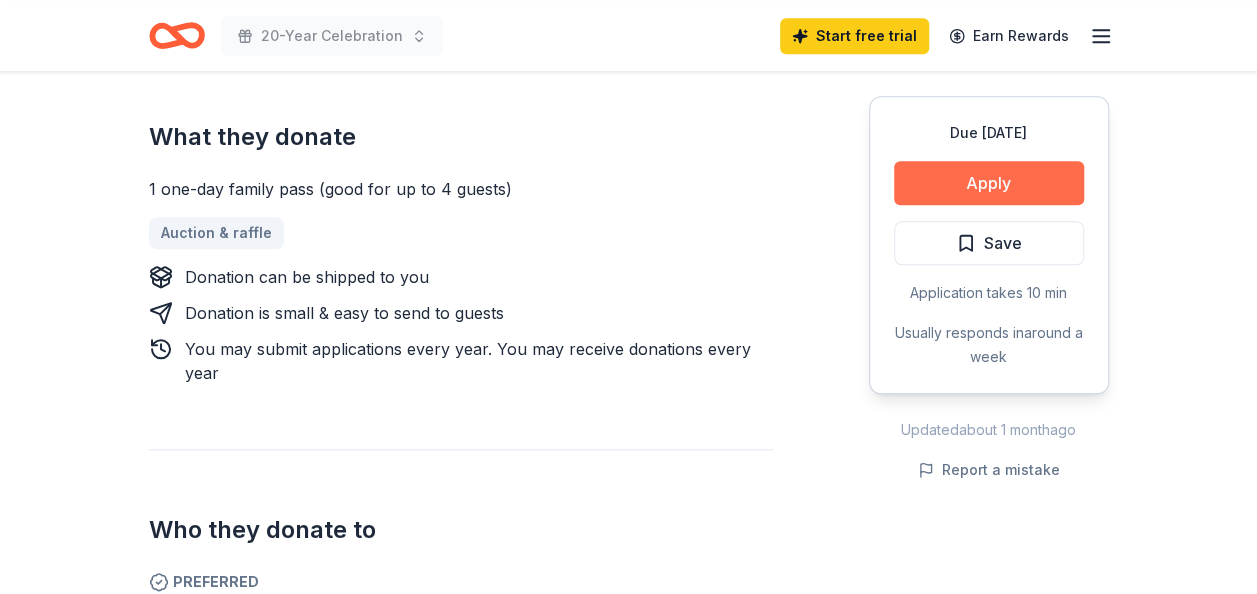 click on "Apply" at bounding box center (989, 183) 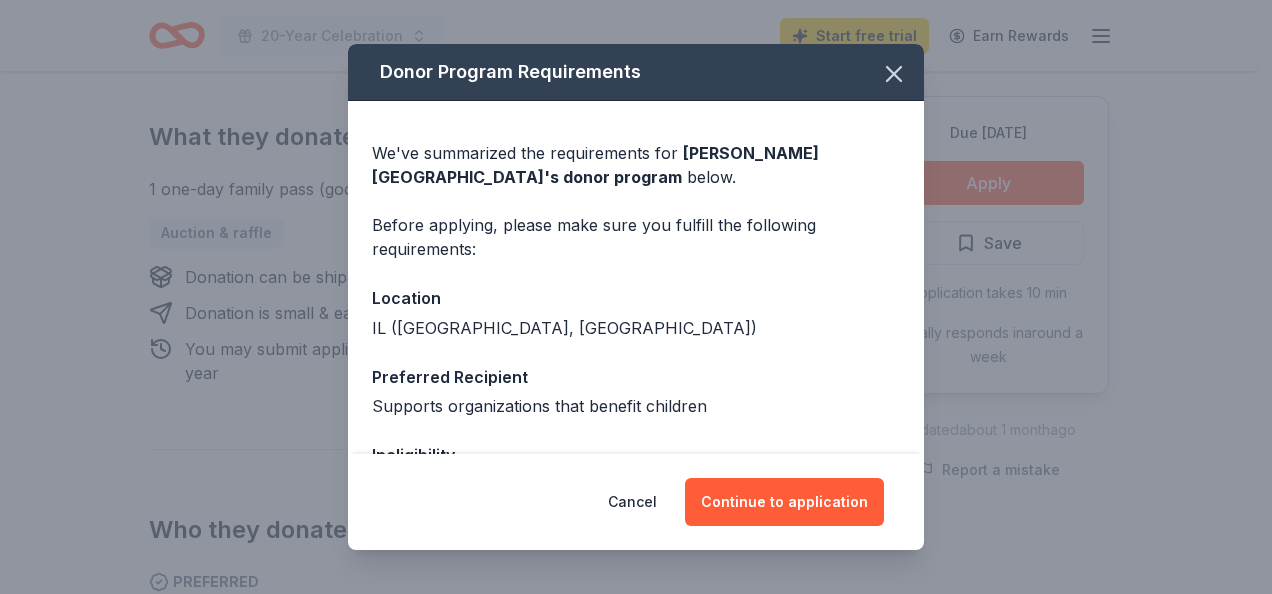 click on "We've summarized the requirements for   Kohl Children's Museum 's donor program   below. Before applying, please make sure you fulfill the following requirements: Location IL (Cook County, Lake County) Preferred Recipient Supports organizations that benefit children Ineligibility Individuals, political organizations, or individual sports teams Legal 501(c)(3) required Deadline Due in 58 days" at bounding box center [636, 391] 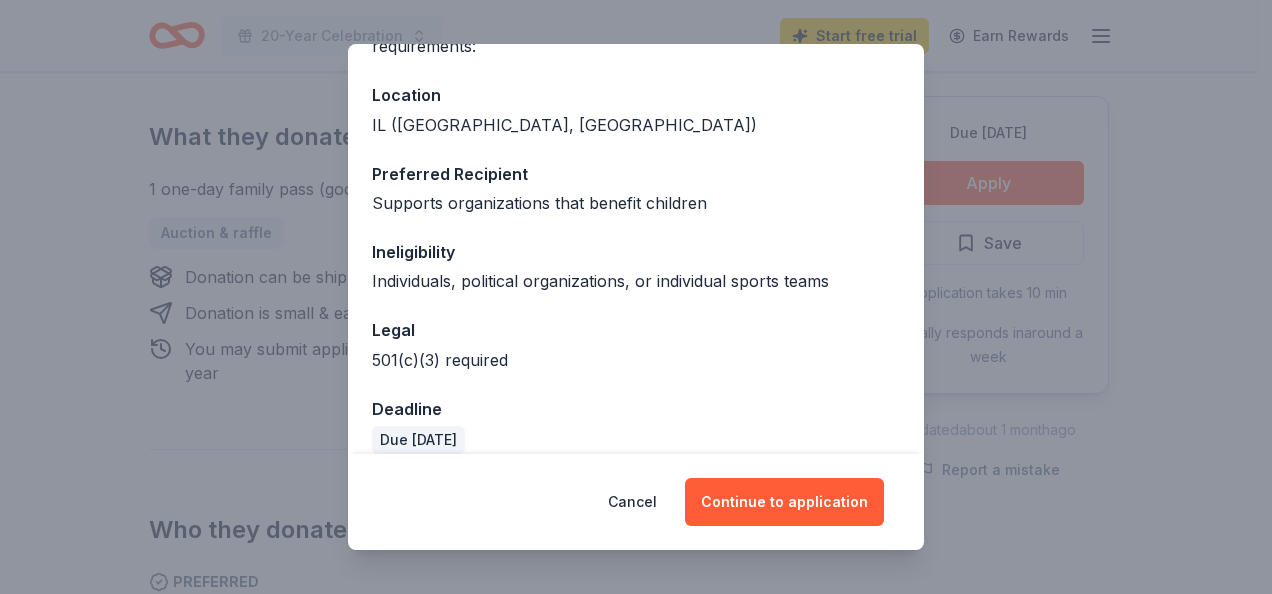 scroll, scrollTop: 226, scrollLeft: 0, axis: vertical 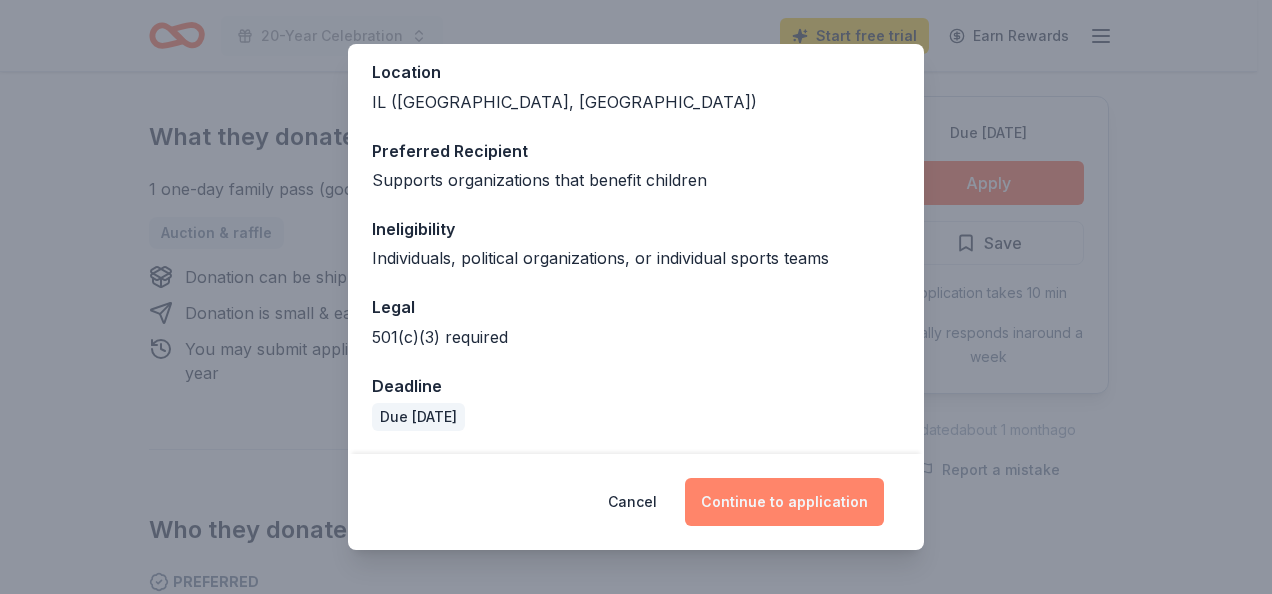 click on "Continue to application" at bounding box center (784, 502) 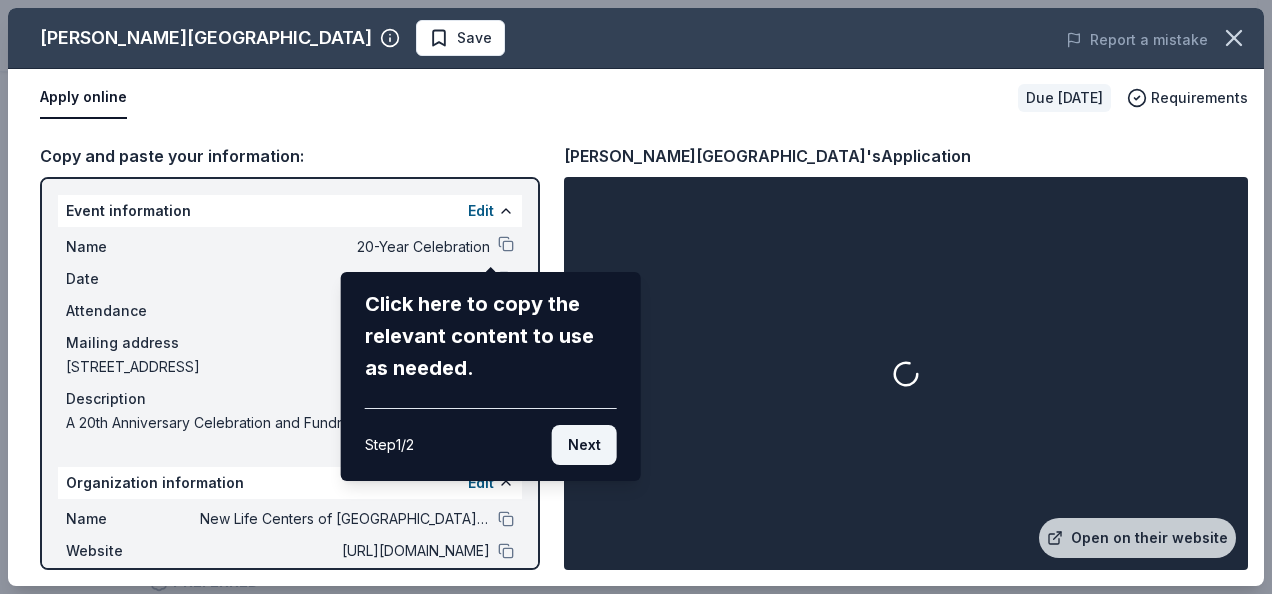 click on "Next" at bounding box center (584, 445) 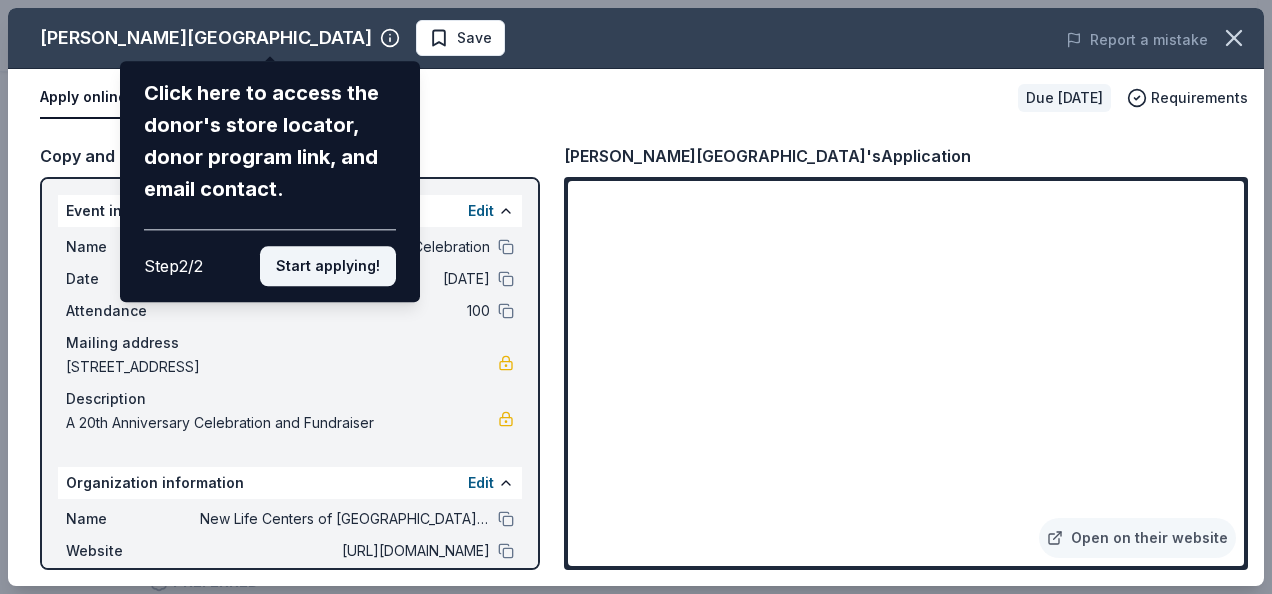 click on "Start applying!" at bounding box center (328, 266) 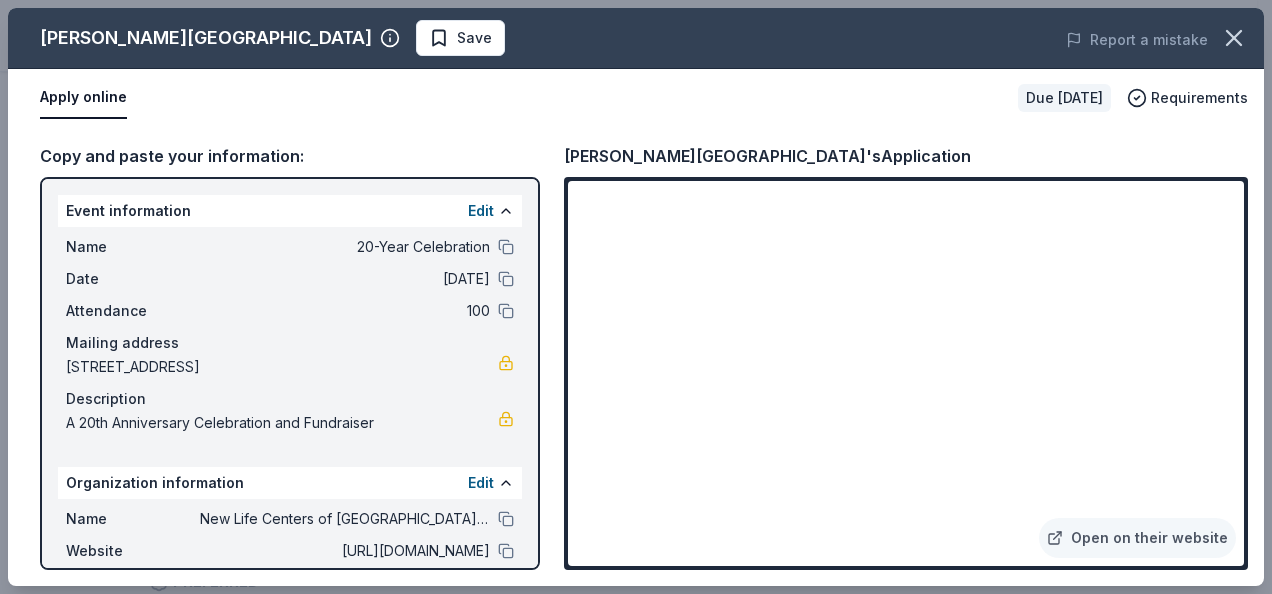 click on "100" at bounding box center (345, 311) 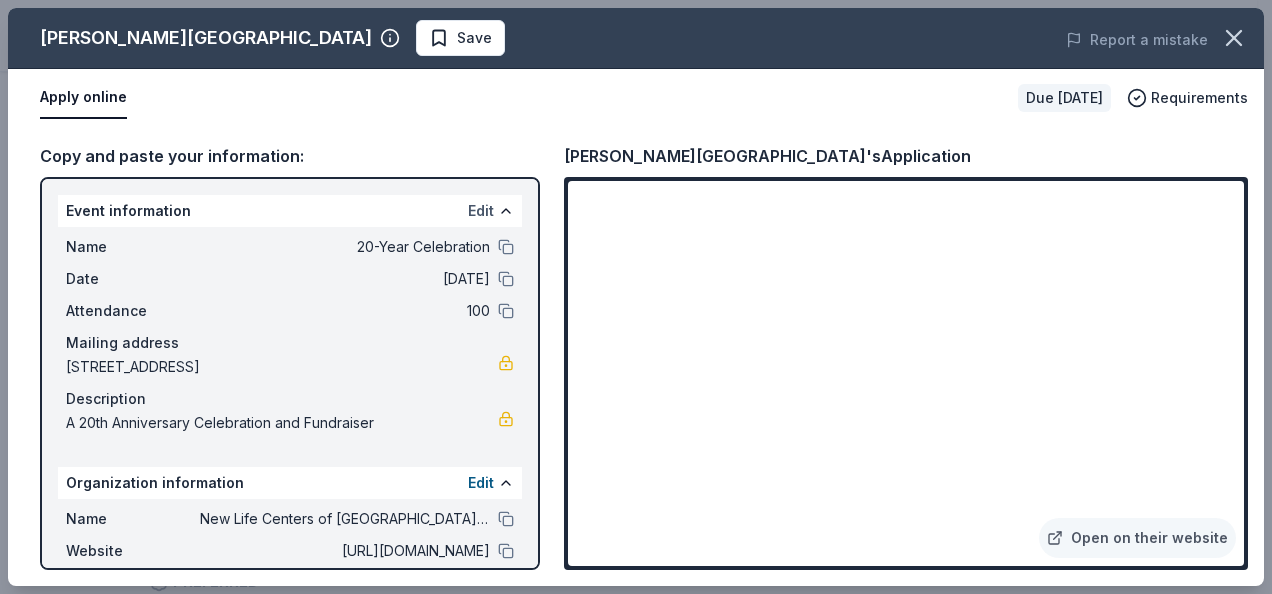 click on "Edit" at bounding box center (481, 211) 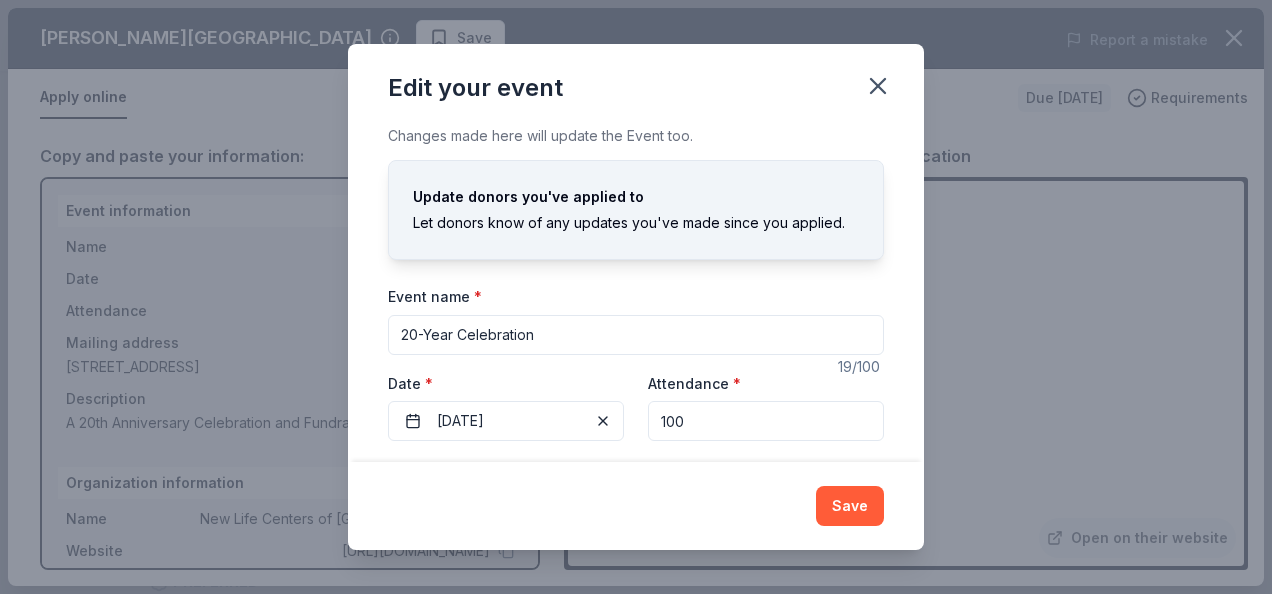 click on "20-Year Celebration" at bounding box center [636, 335] 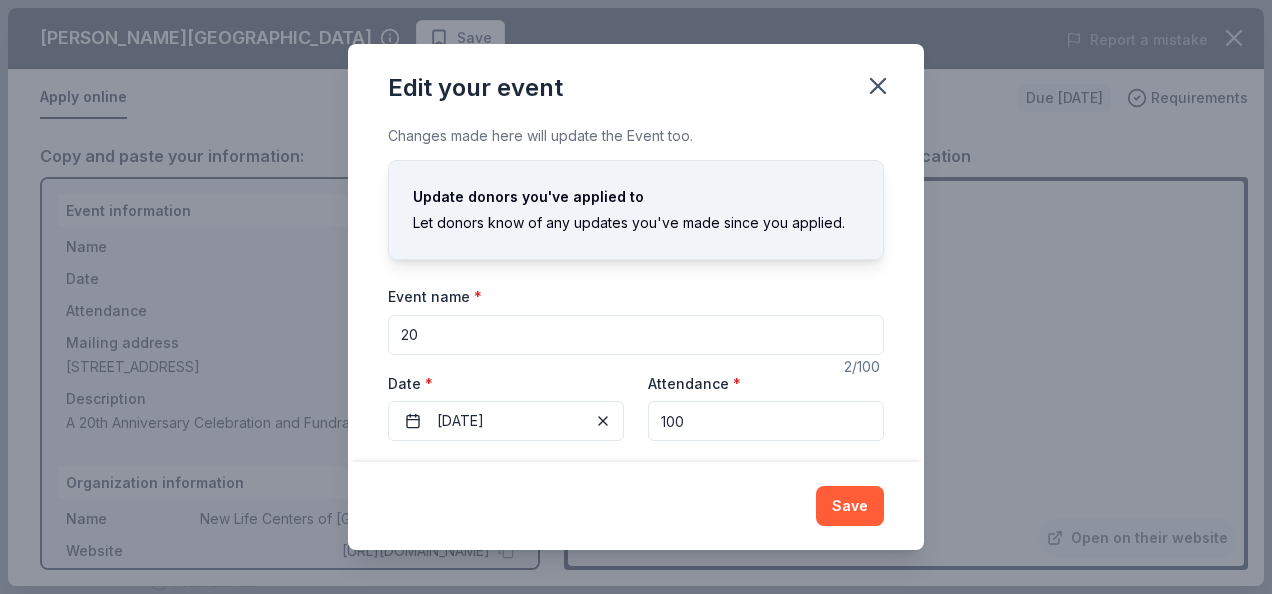 type on "2" 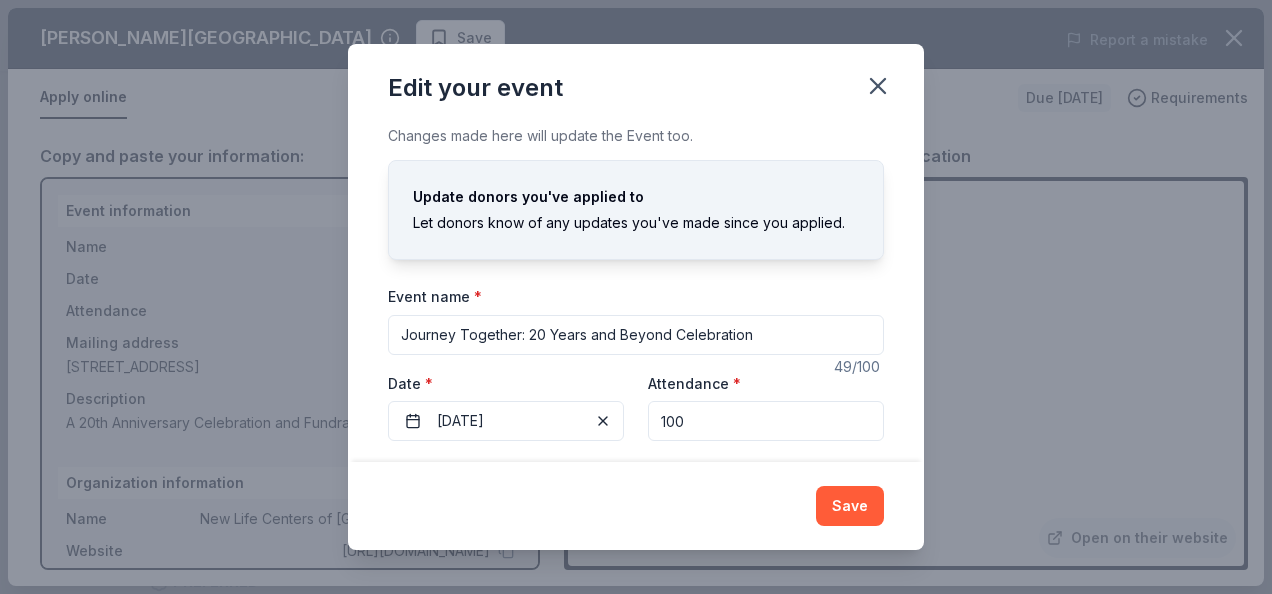 type on "Journey Together: 20 Years and Beyond Celebration" 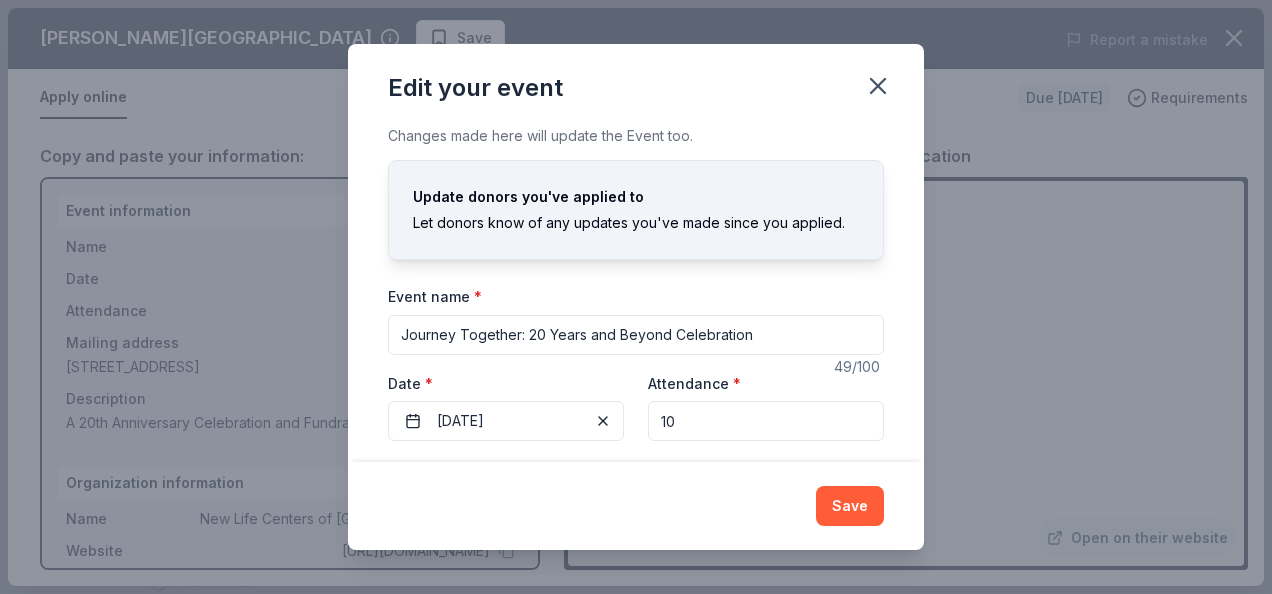 type on "1" 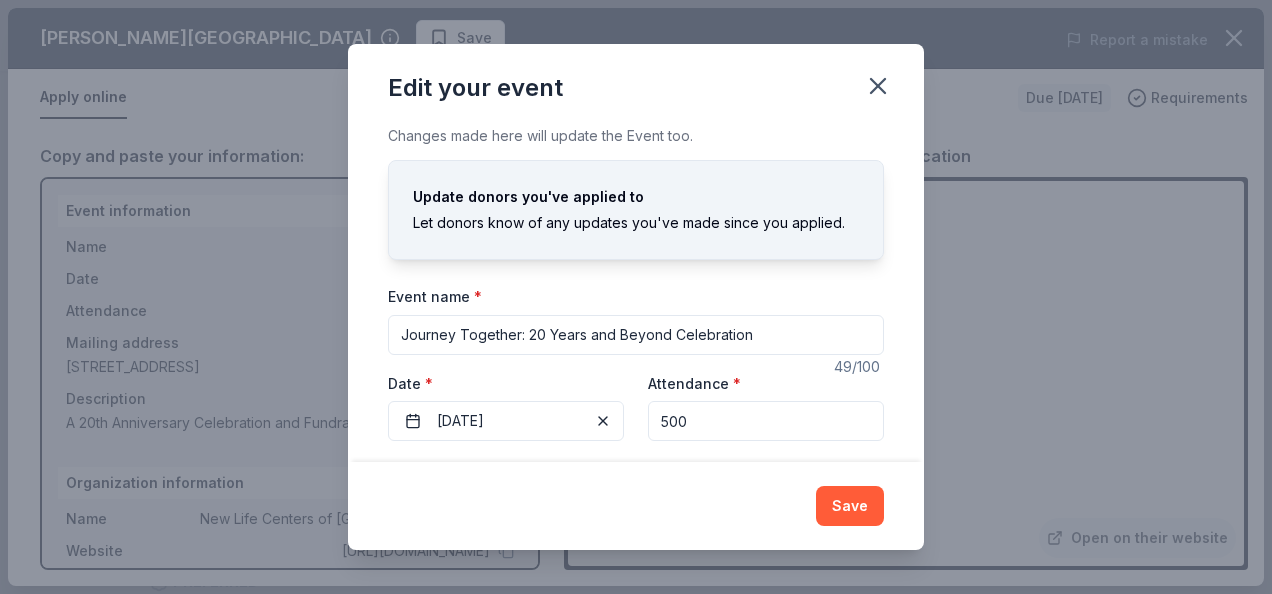 type on "500" 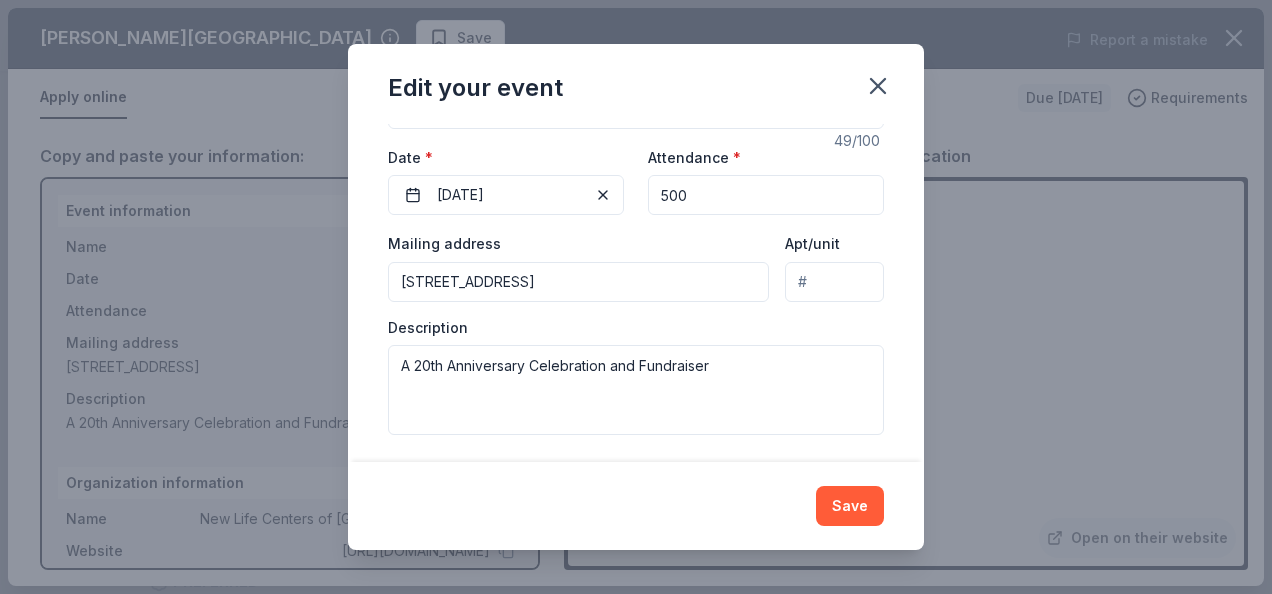scroll, scrollTop: 229, scrollLeft: 0, axis: vertical 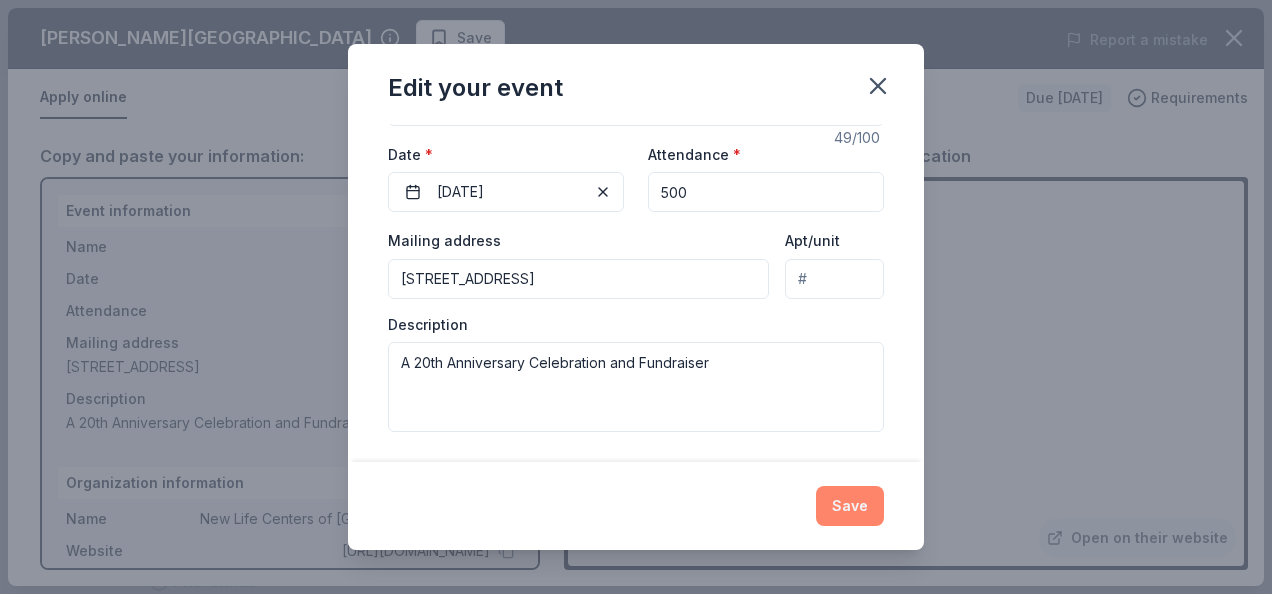 click on "Save" at bounding box center [850, 506] 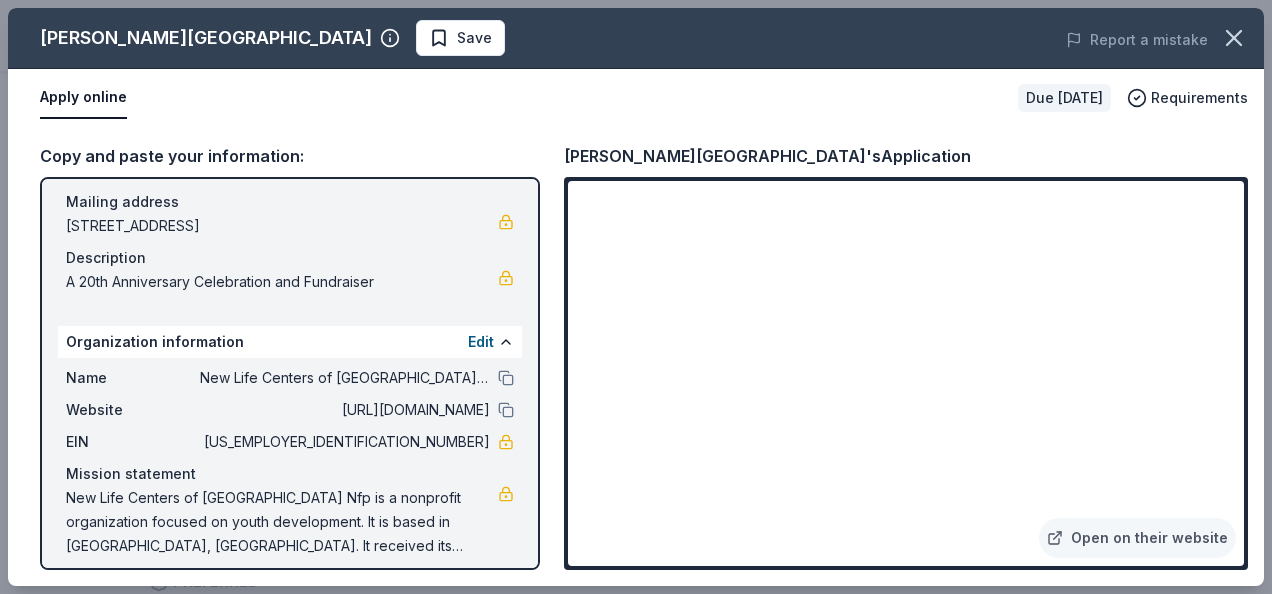 scroll, scrollTop: 155, scrollLeft: 0, axis: vertical 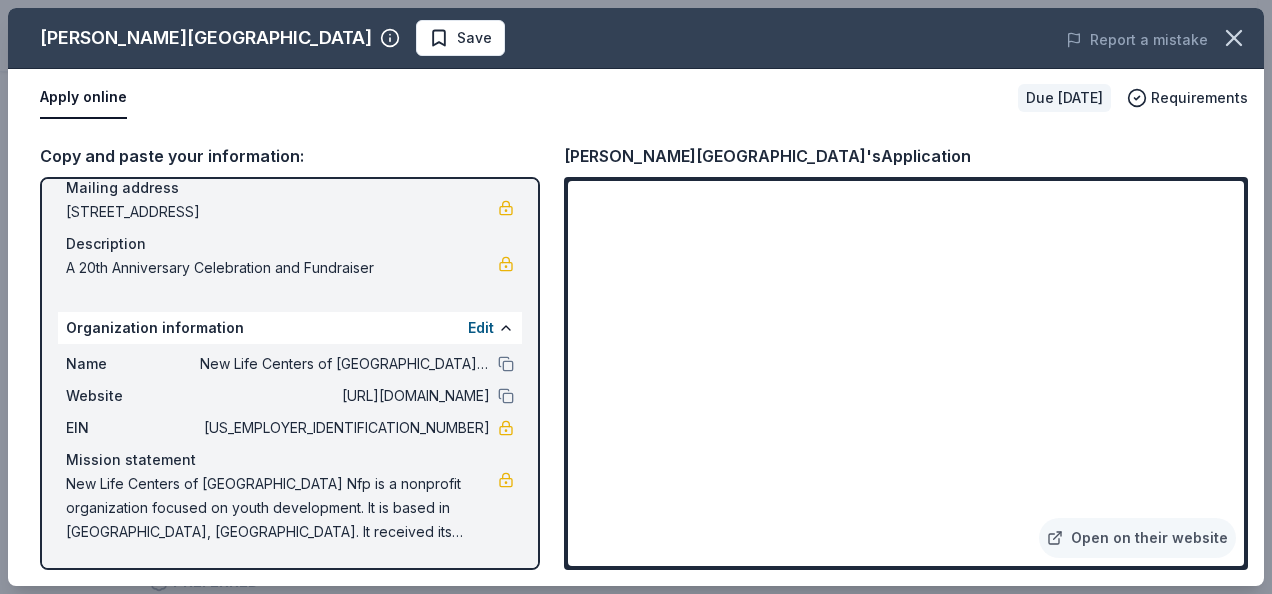 click on "Apply online" at bounding box center (521, 98) 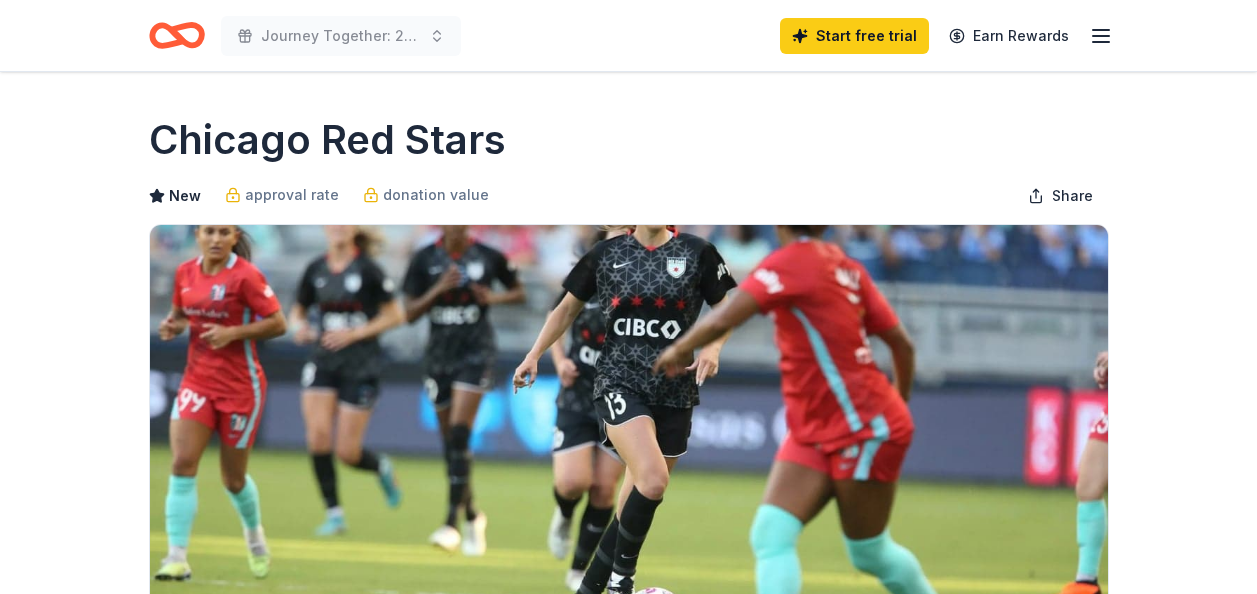 scroll, scrollTop: 0, scrollLeft: 0, axis: both 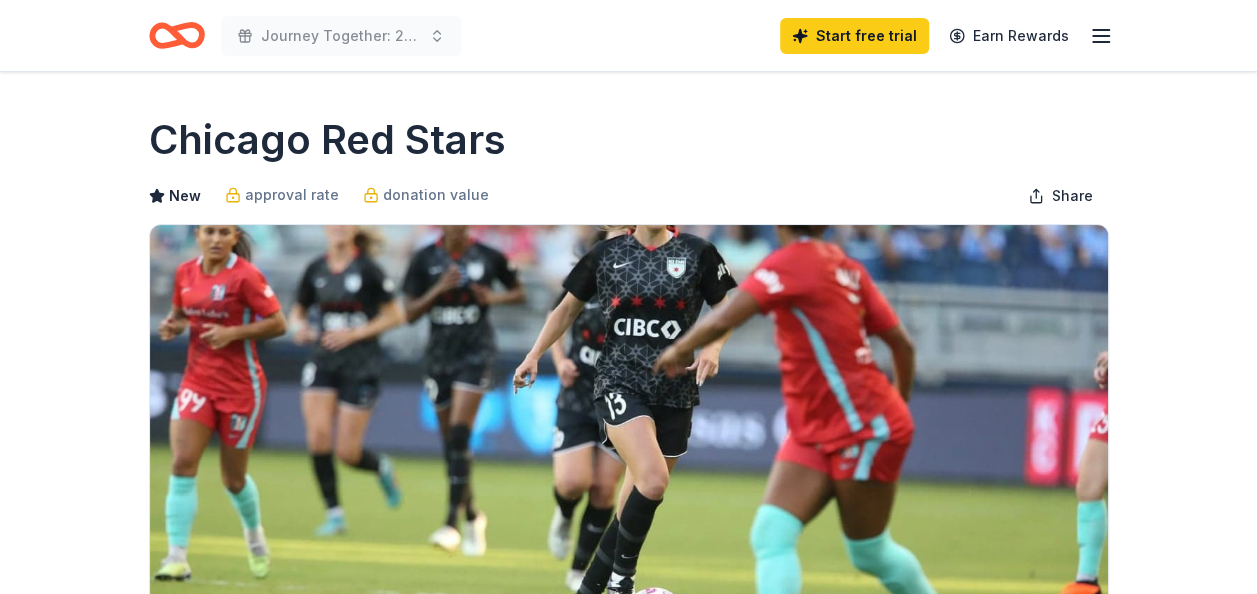 click on "Chicago Red Stars" at bounding box center (629, 140) 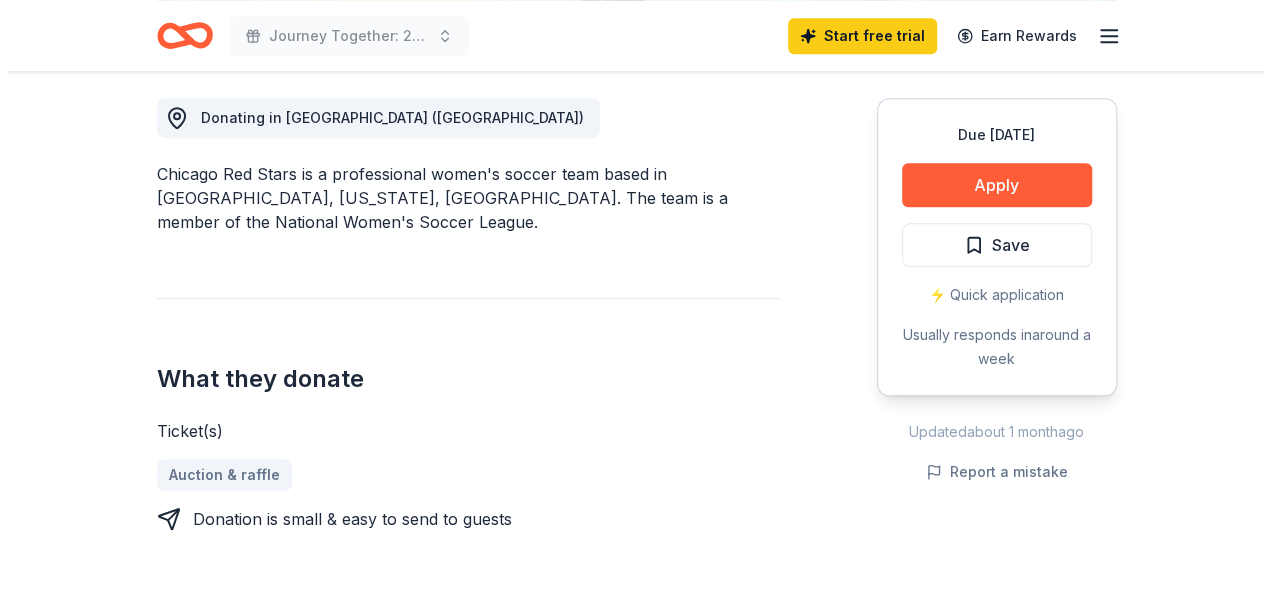 scroll, scrollTop: 600, scrollLeft: 0, axis: vertical 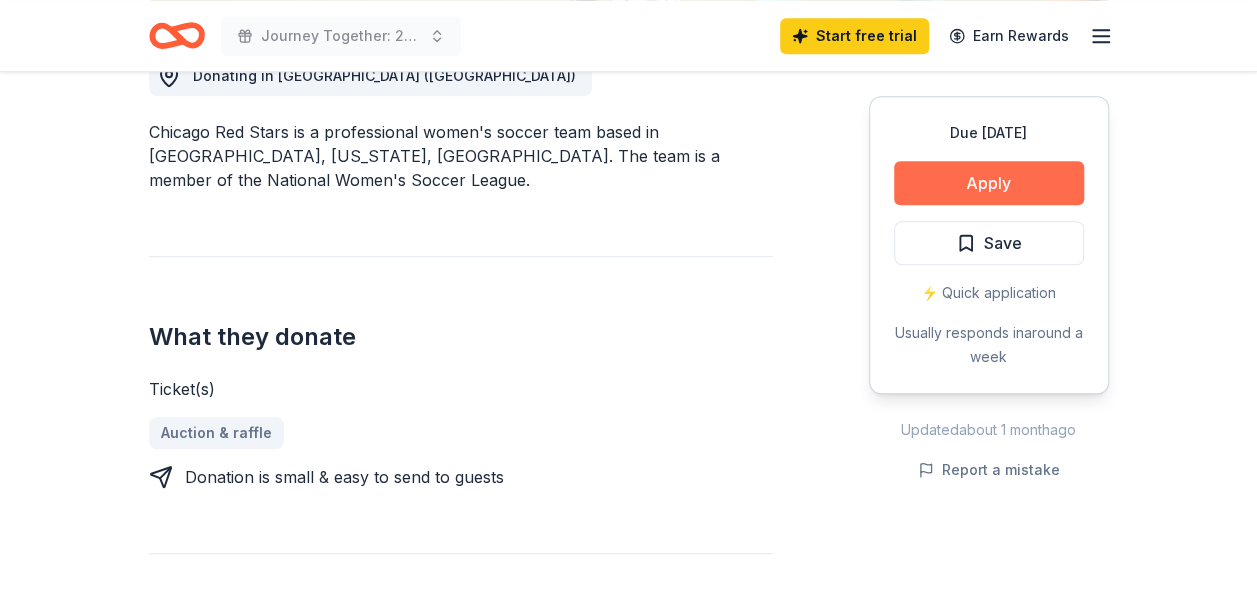 click on "Apply" at bounding box center [989, 183] 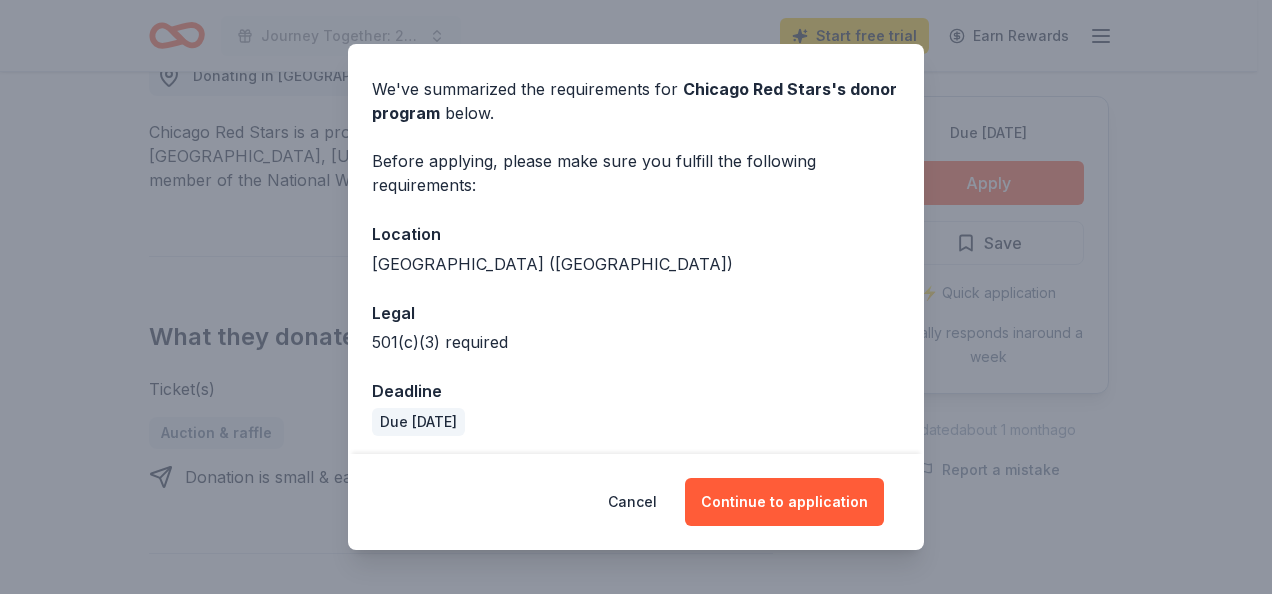 scroll, scrollTop: 70, scrollLeft: 0, axis: vertical 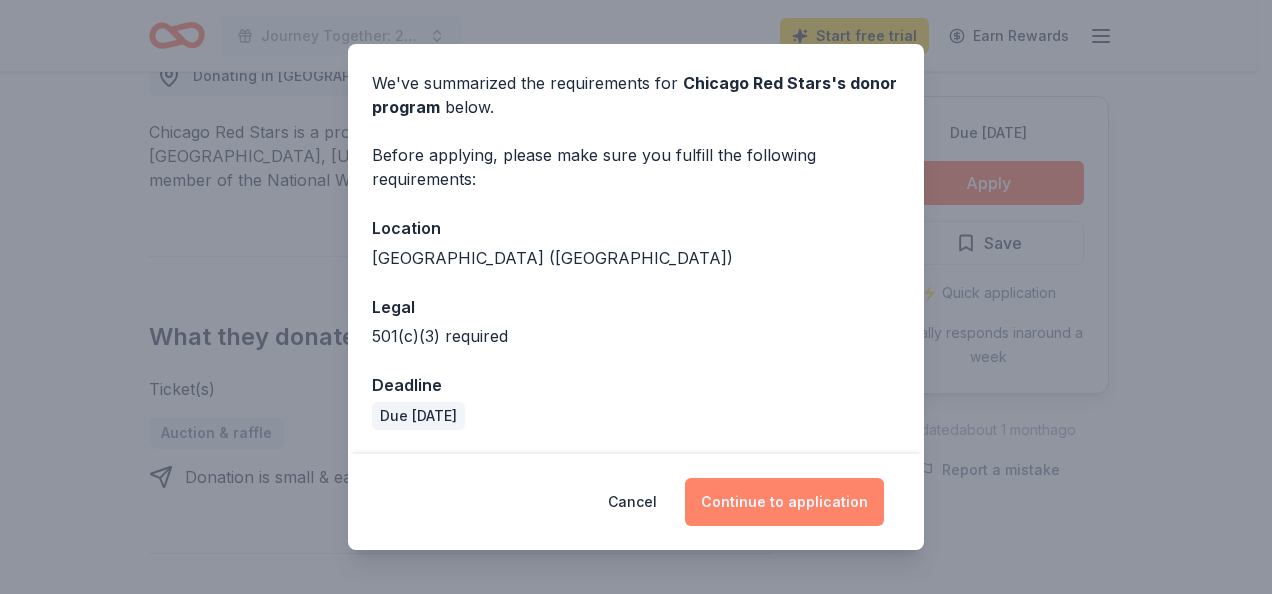 click on "Continue to application" at bounding box center (784, 502) 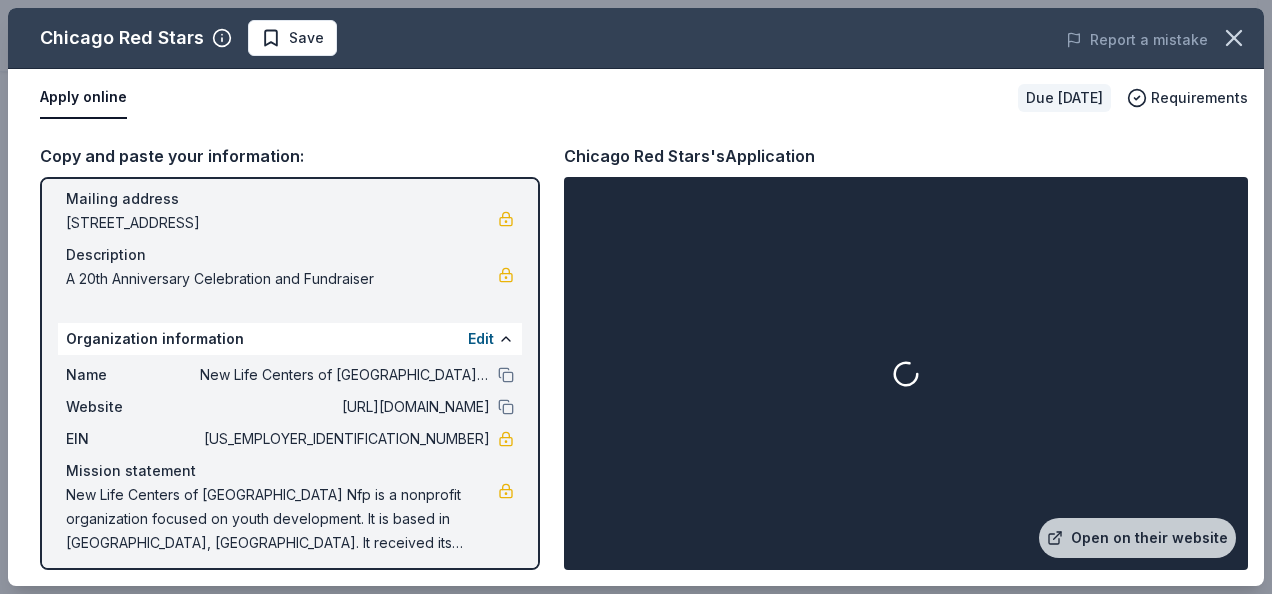 scroll, scrollTop: 155, scrollLeft: 0, axis: vertical 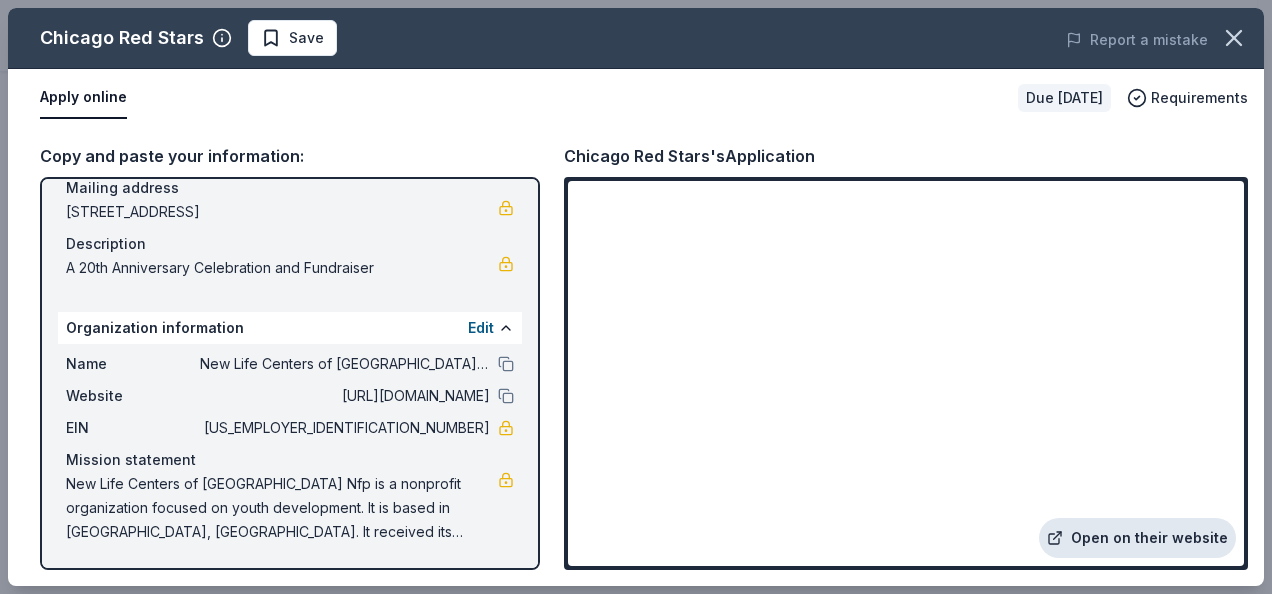 click on "Open on their website" at bounding box center [1137, 538] 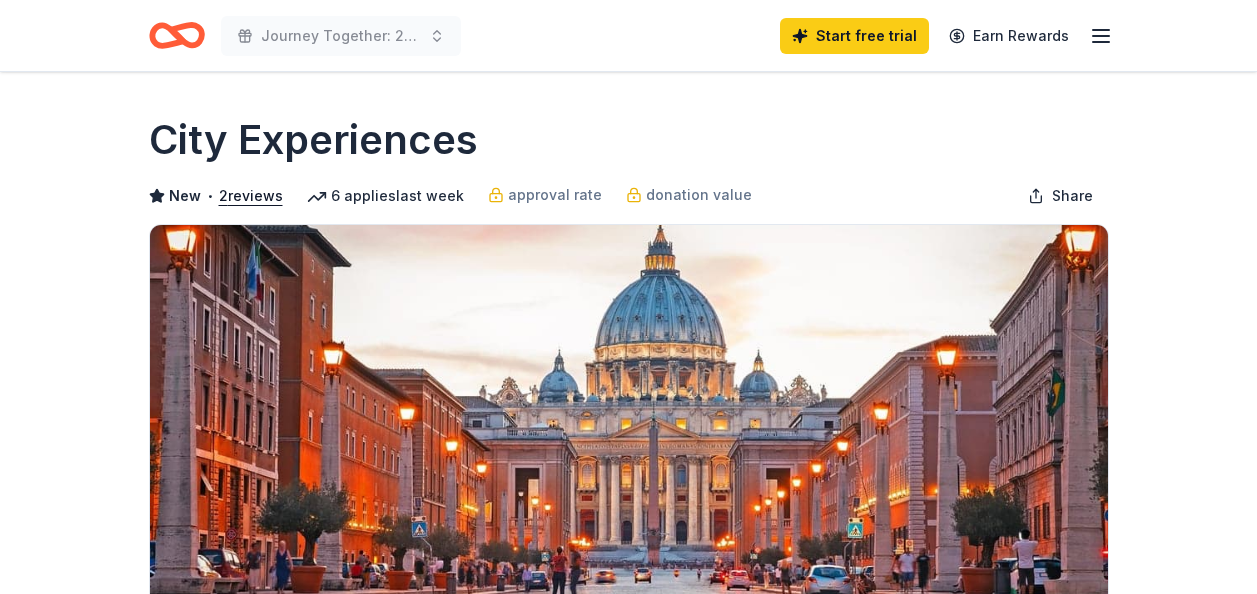 scroll, scrollTop: 0, scrollLeft: 0, axis: both 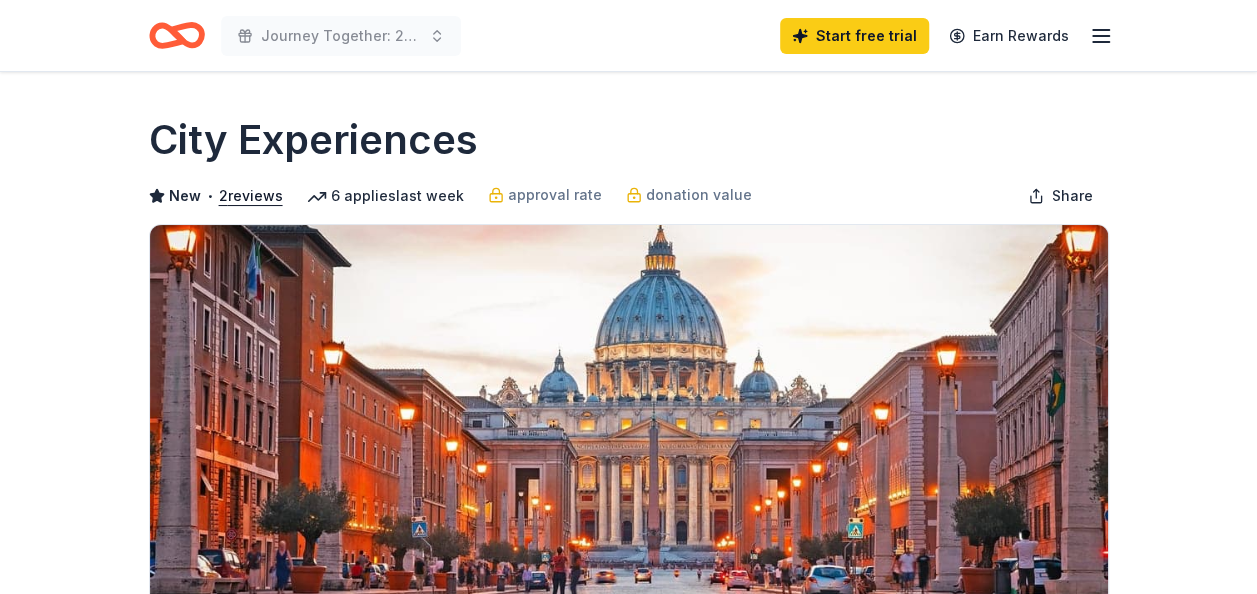 click at bounding box center [629, 416] 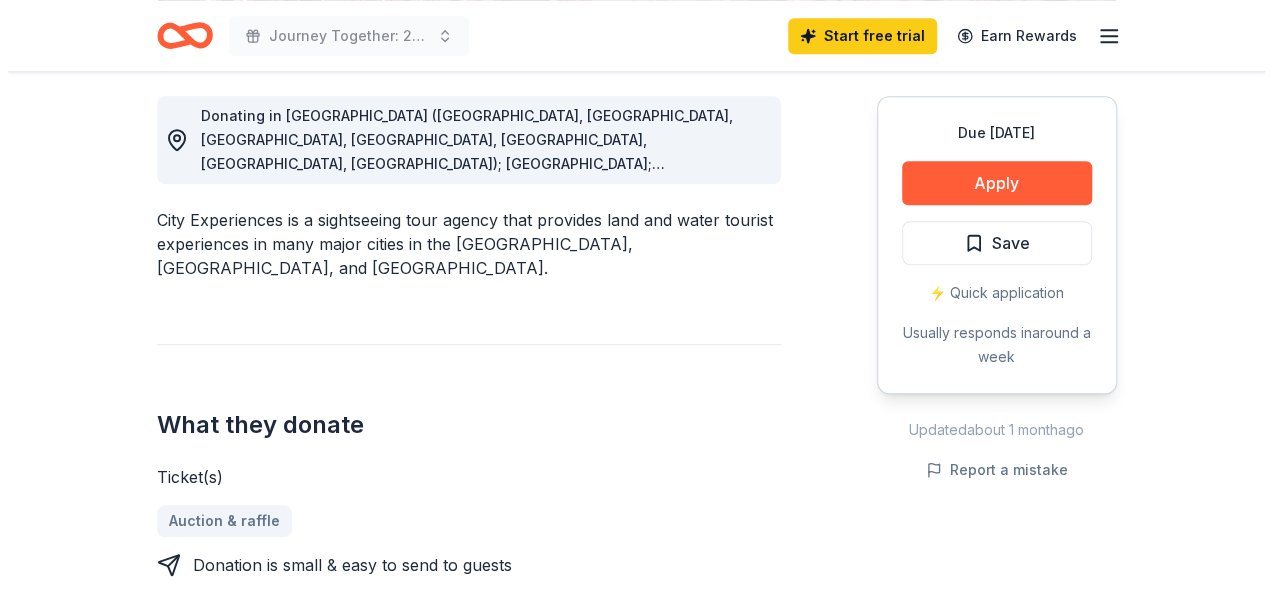 scroll, scrollTop: 520, scrollLeft: 0, axis: vertical 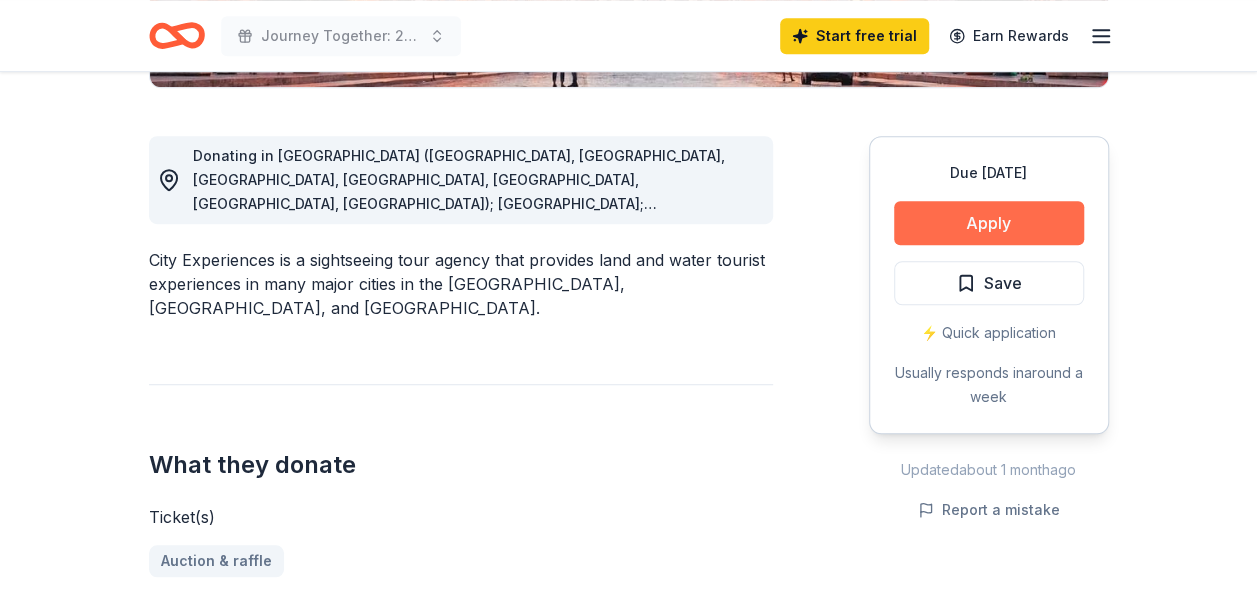 click on "Apply" at bounding box center [989, 223] 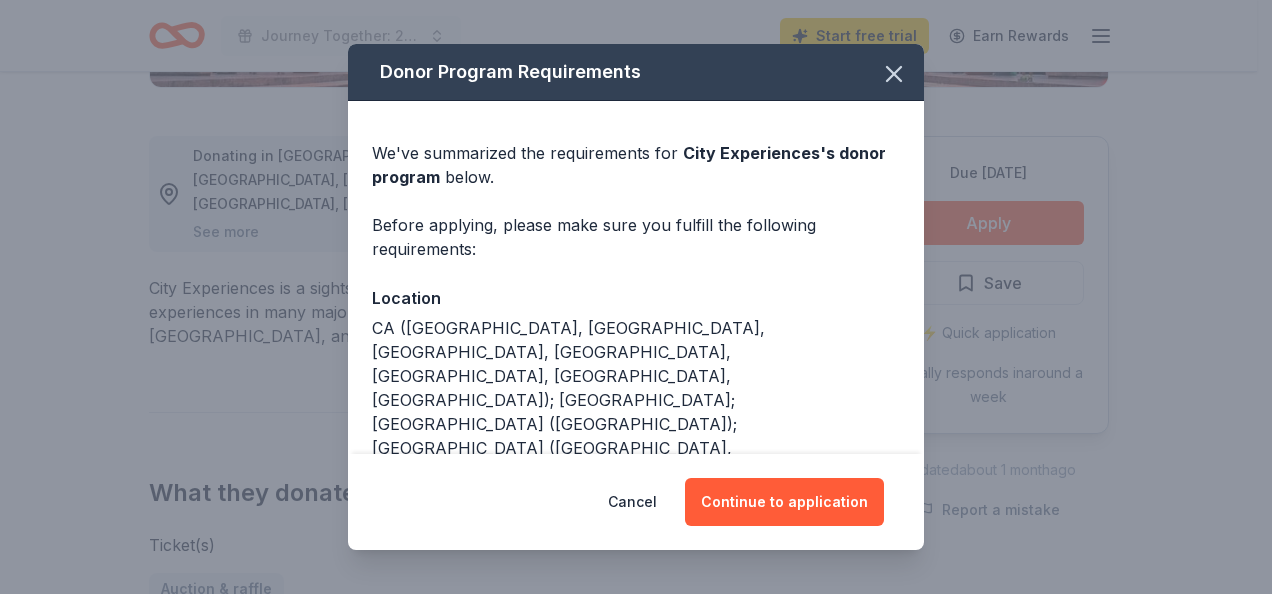 click on "Before applying, please make sure you fulfill the following requirements:" at bounding box center [636, 237] 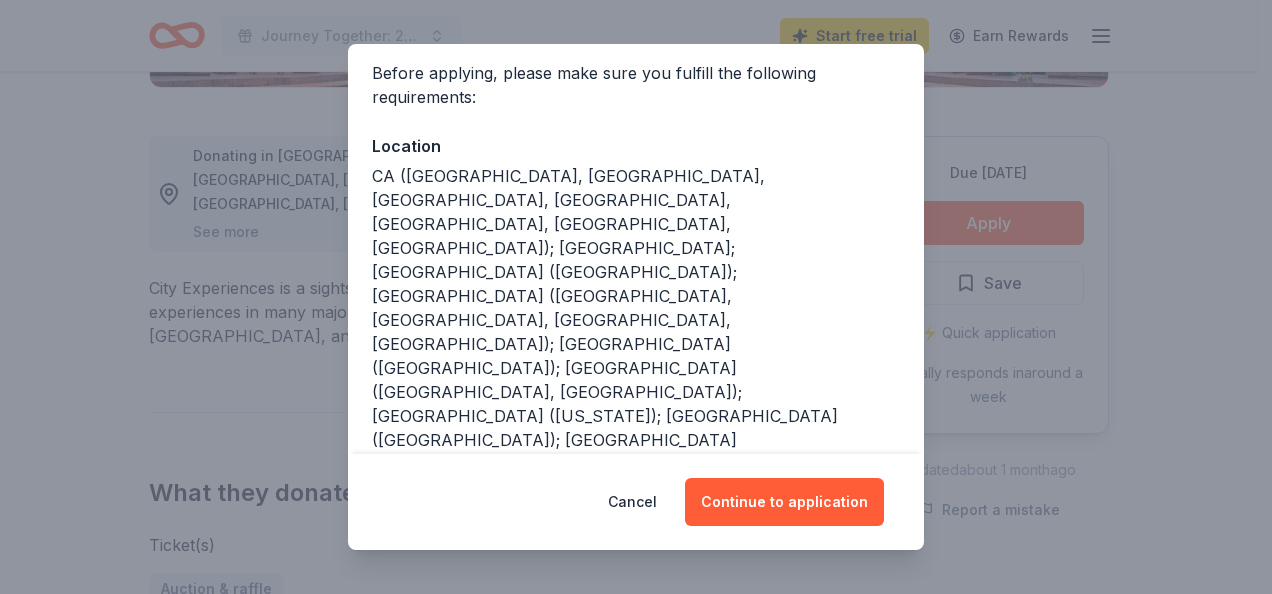scroll, scrollTop: 166, scrollLeft: 0, axis: vertical 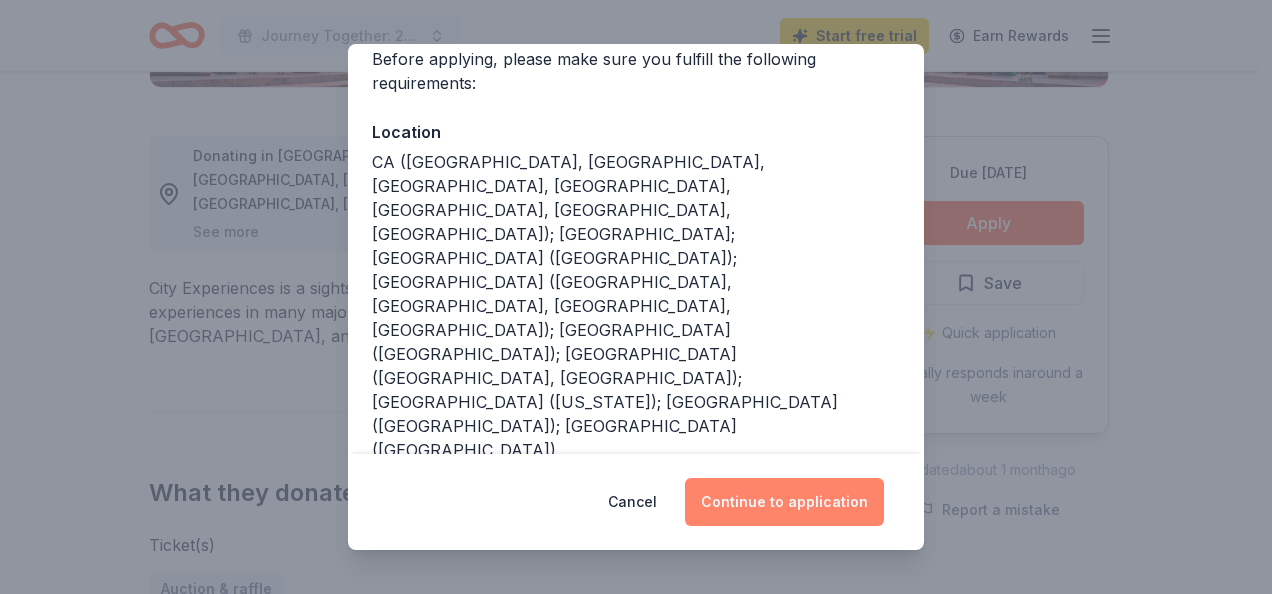 click on "Continue to application" at bounding box center (784, 502) 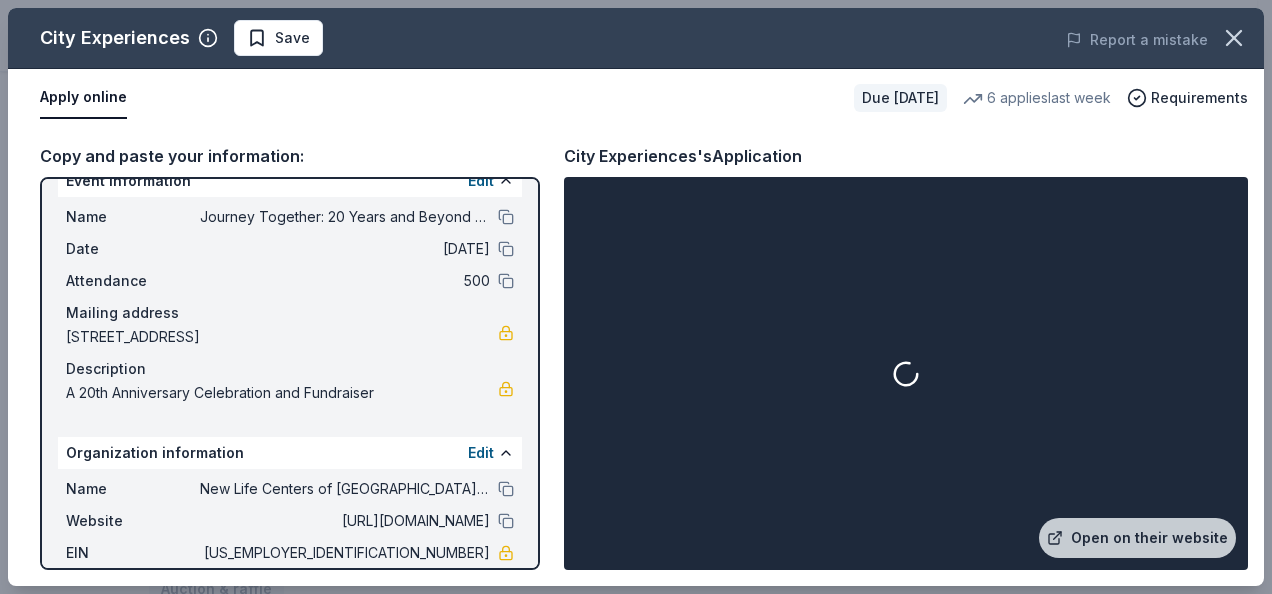 scroll, scrollTop: 0, scrollLeft: 0, axis: both 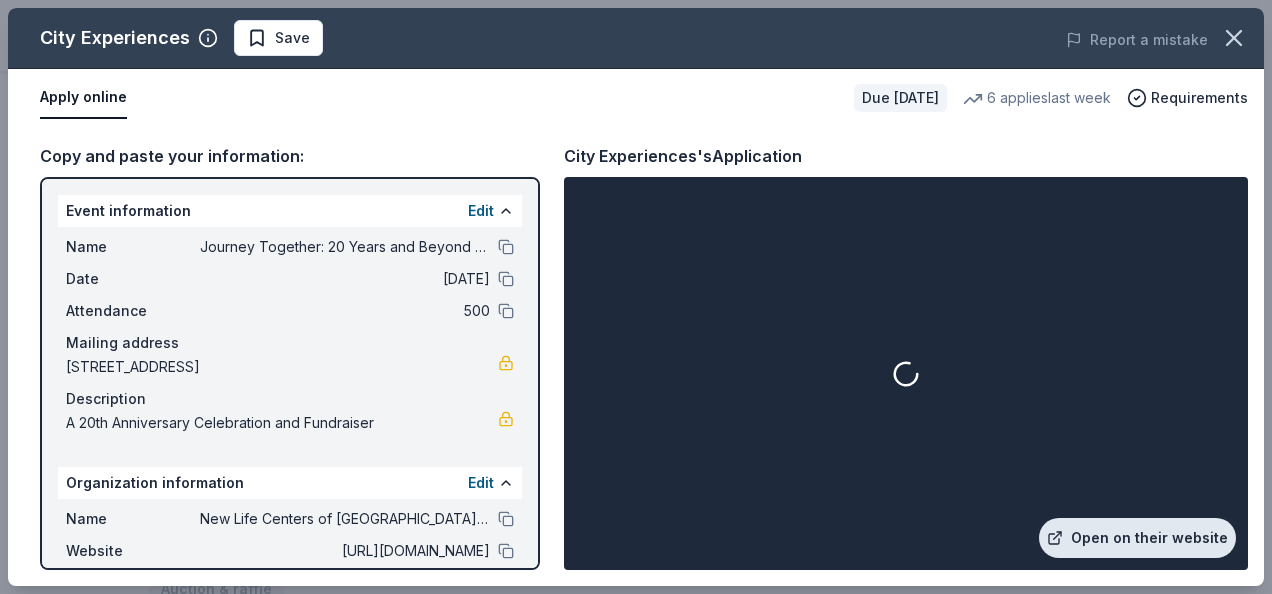 click on "Open on their website" at bounding box center (1137, 538) 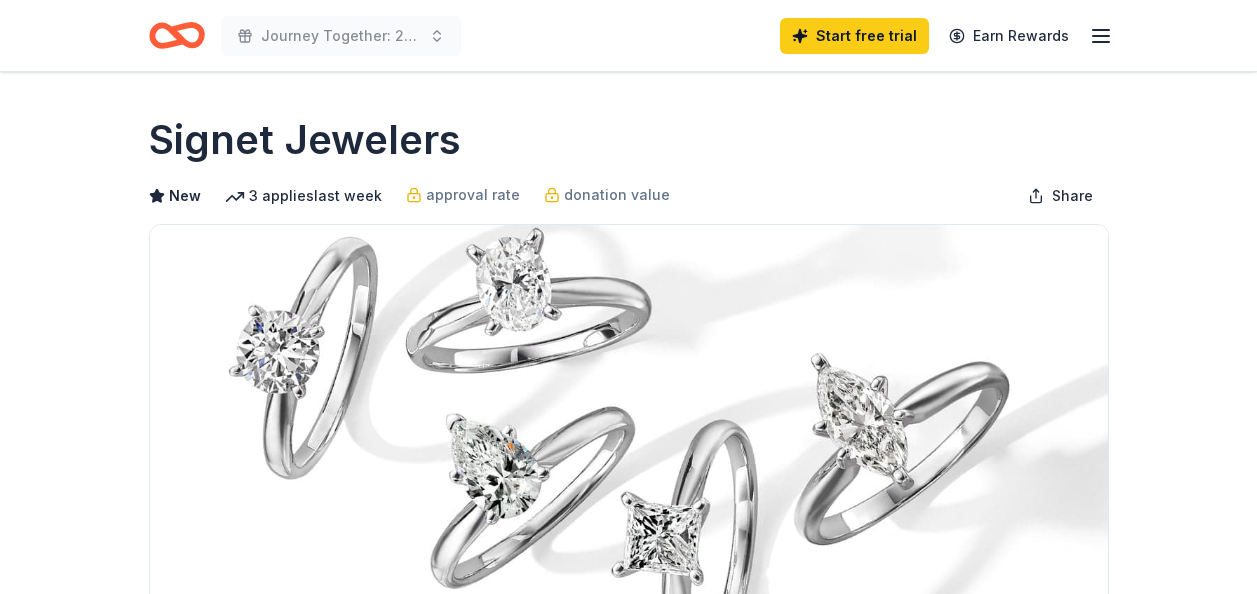 scroll, scrollTop: 0, scrollLeft: 0, axis: both 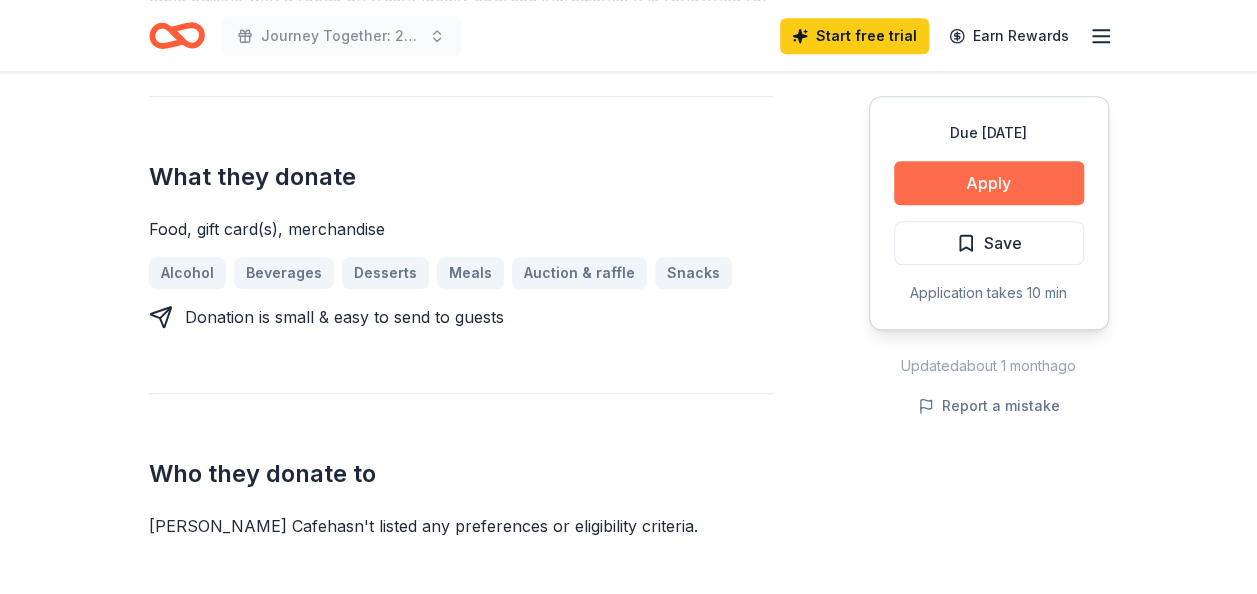 click on "Apply" at bounding box center [989, 183] 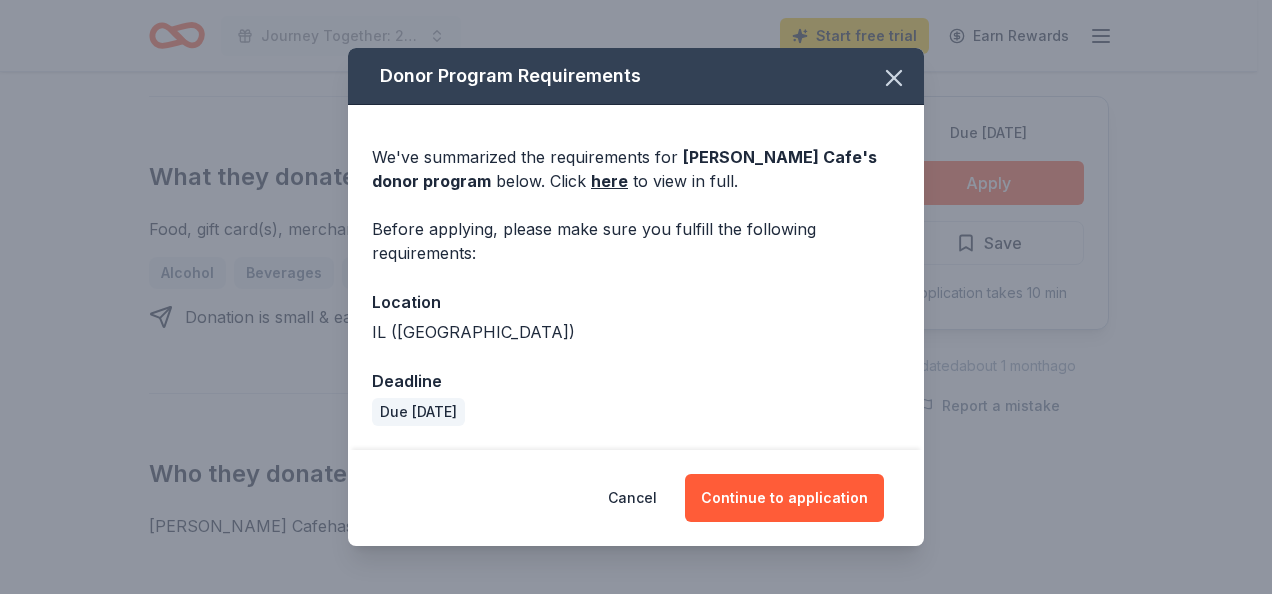 click on "We've summarized the requirements for   Lula Cafe 's donor program   below.   Click   here   to view in full. Before applying, please make sure you fulfill the following requirements: Location IL (Chicago) Deadline Due in 70 days" at bounding box center [636, 277] 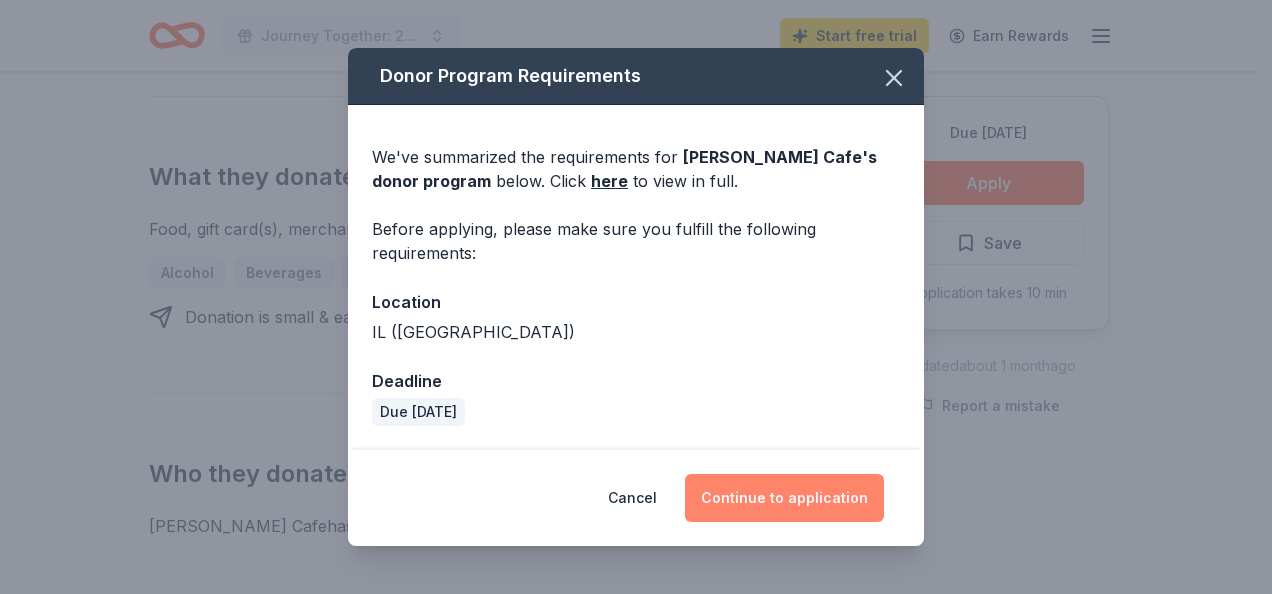 click on "Continue to application" at bounding box center [784, 498] 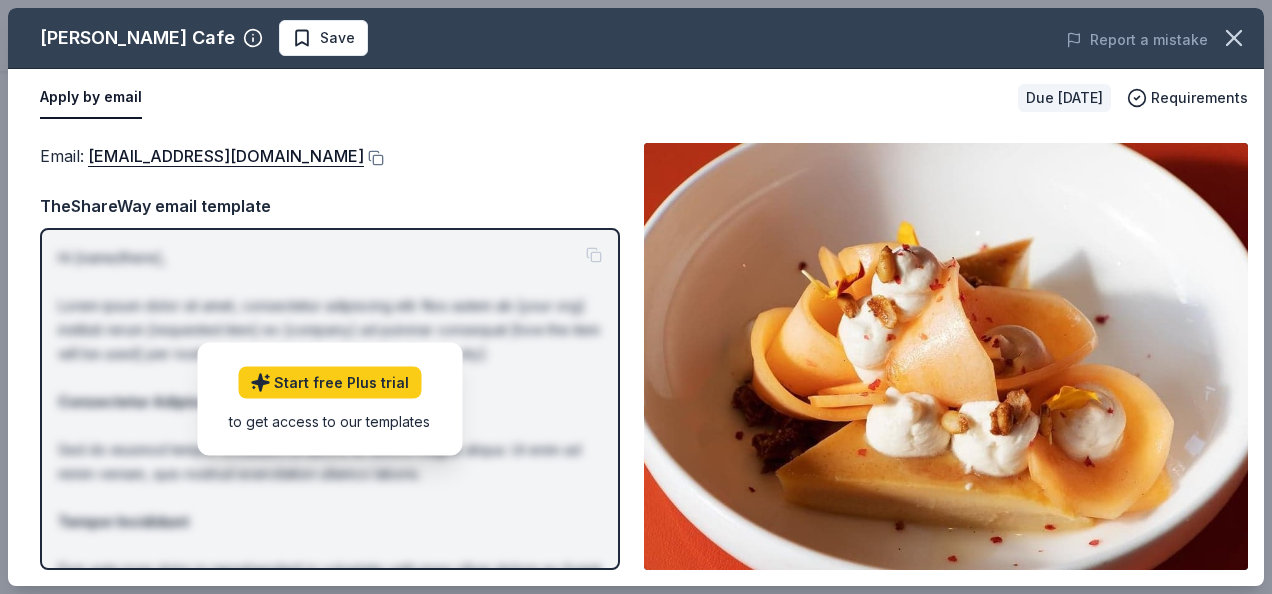 click at bounding box center (946, 356) 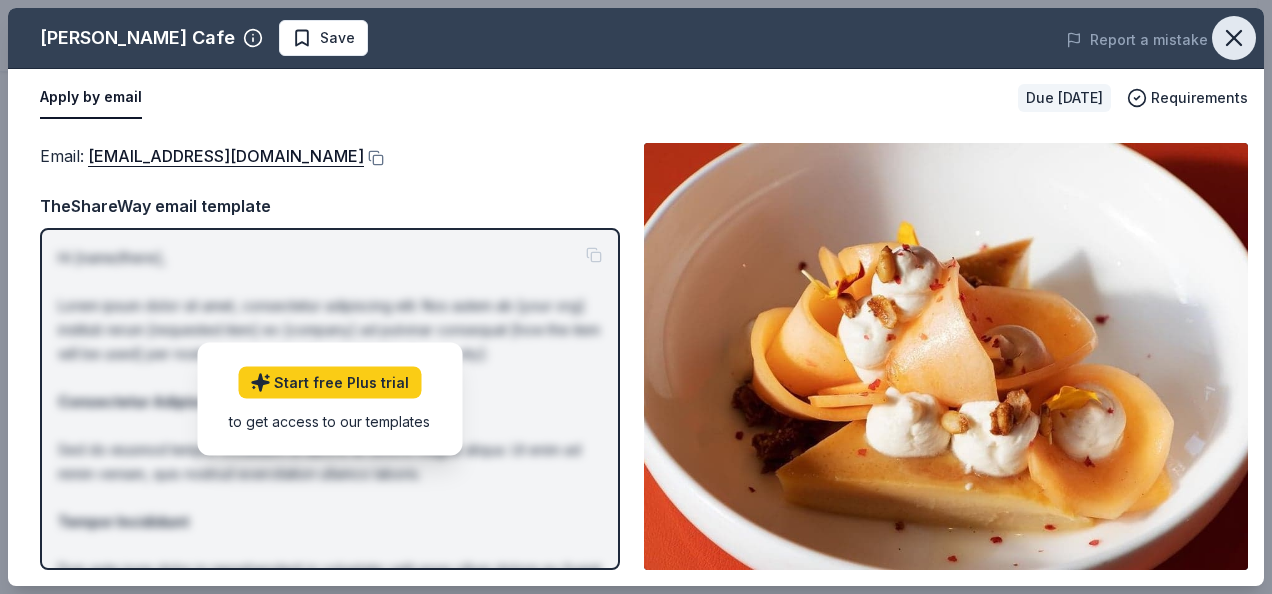 click 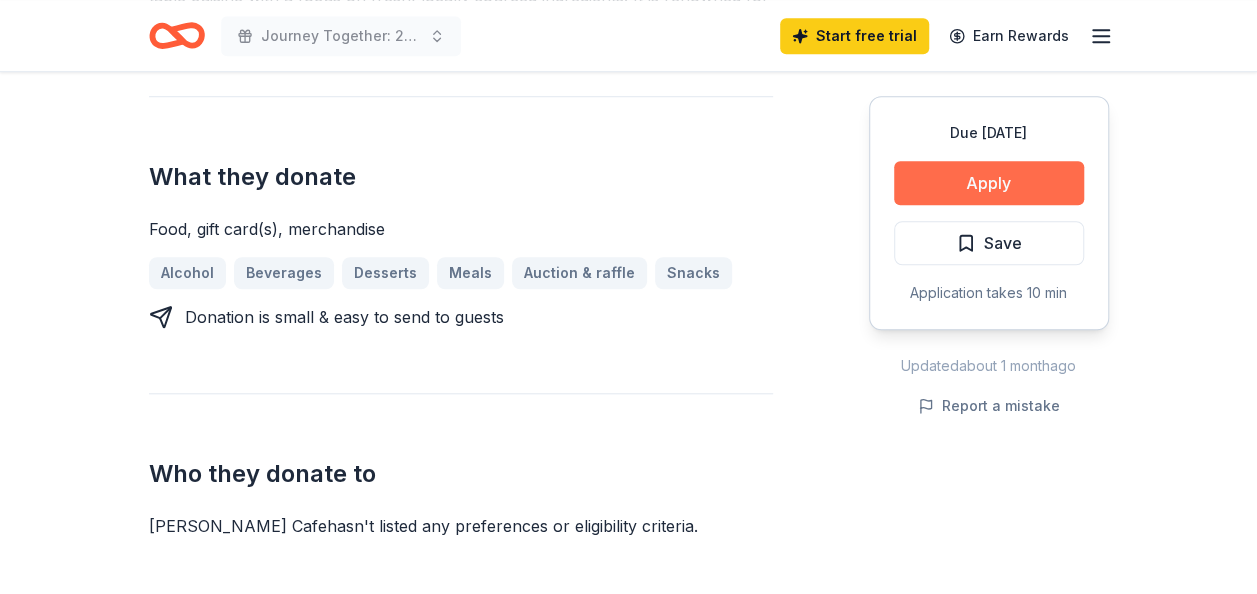 click on "Apply" at bounding box center [989, 183] 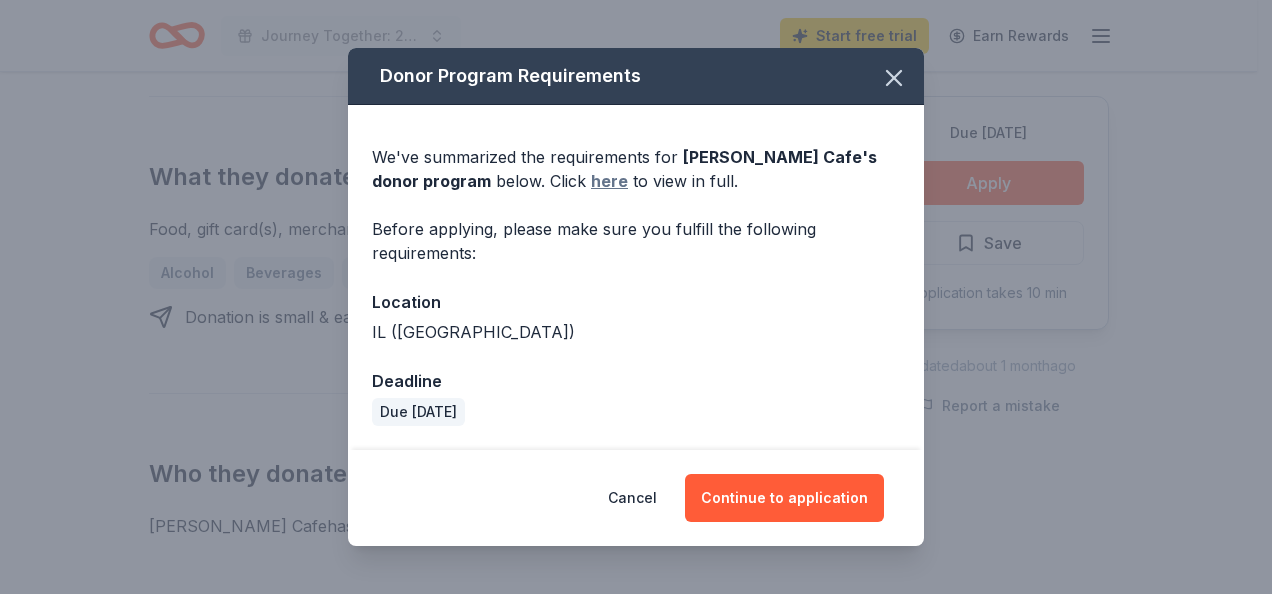 click on "here" at bounding box center [609, 181] 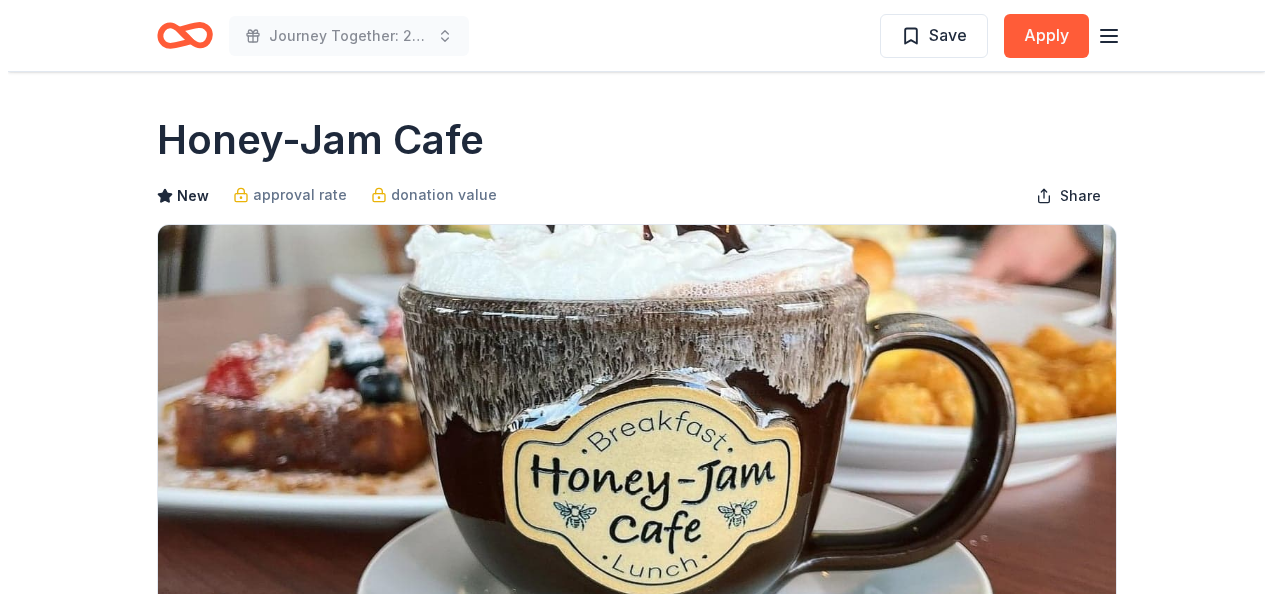scroll, scrollTop: 40, scrollLeft: 0, axis: vertical 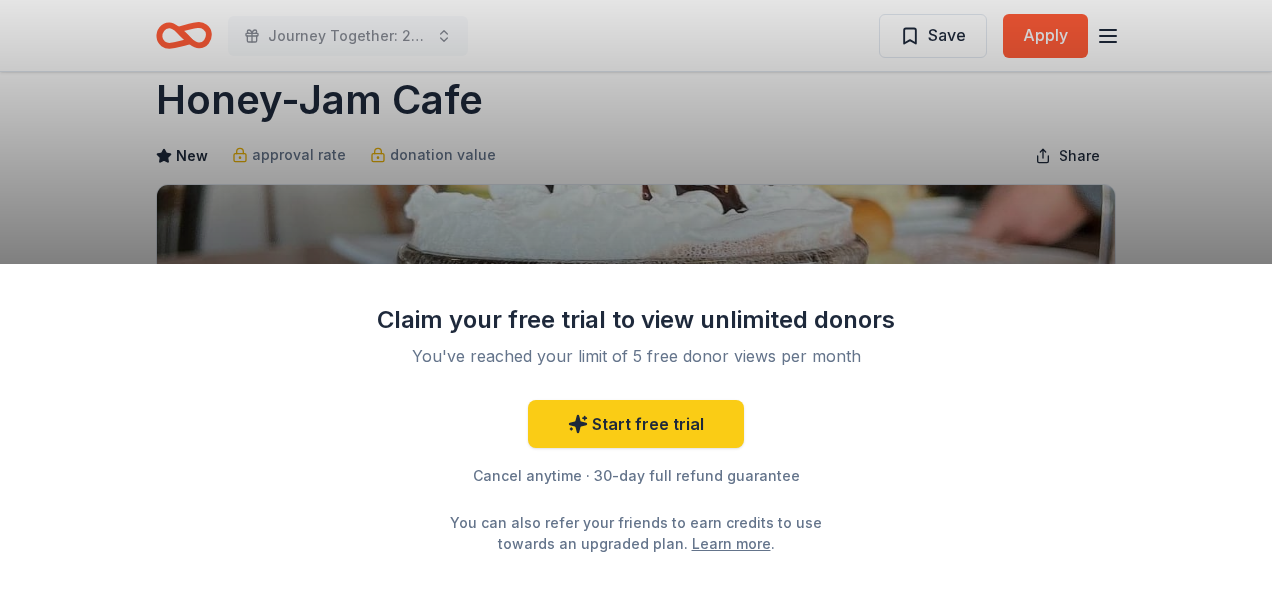 click on "Claim your free trial to view unlimited donors You've reached your limit of 5 free donor views per month Start free  trial Cancel anytime · 30-day full refund guarantee You can also refer your friends to earn credits to use towards an upgraded plan.   Learn more ." at bounding box center (636, 297) 